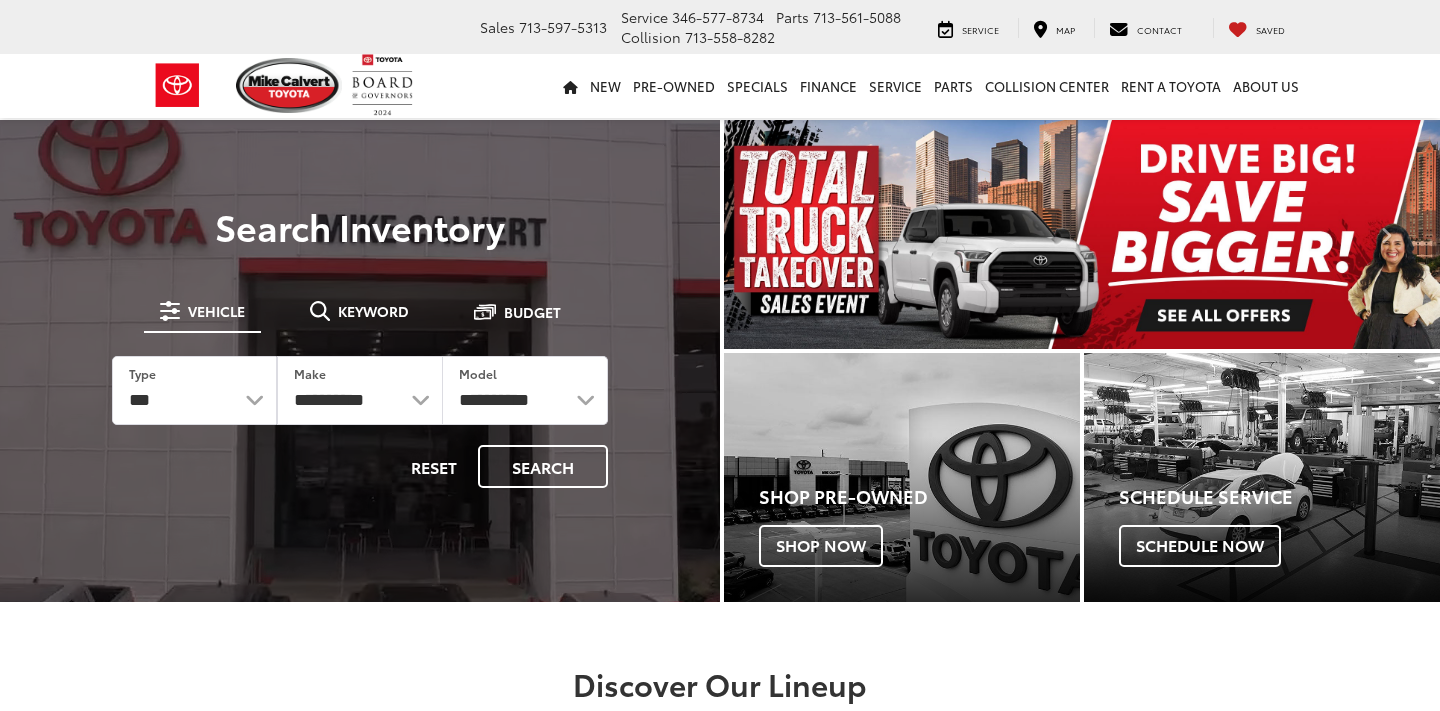scroll, scrollTop: 0, scrollLeft: 0, axis: both 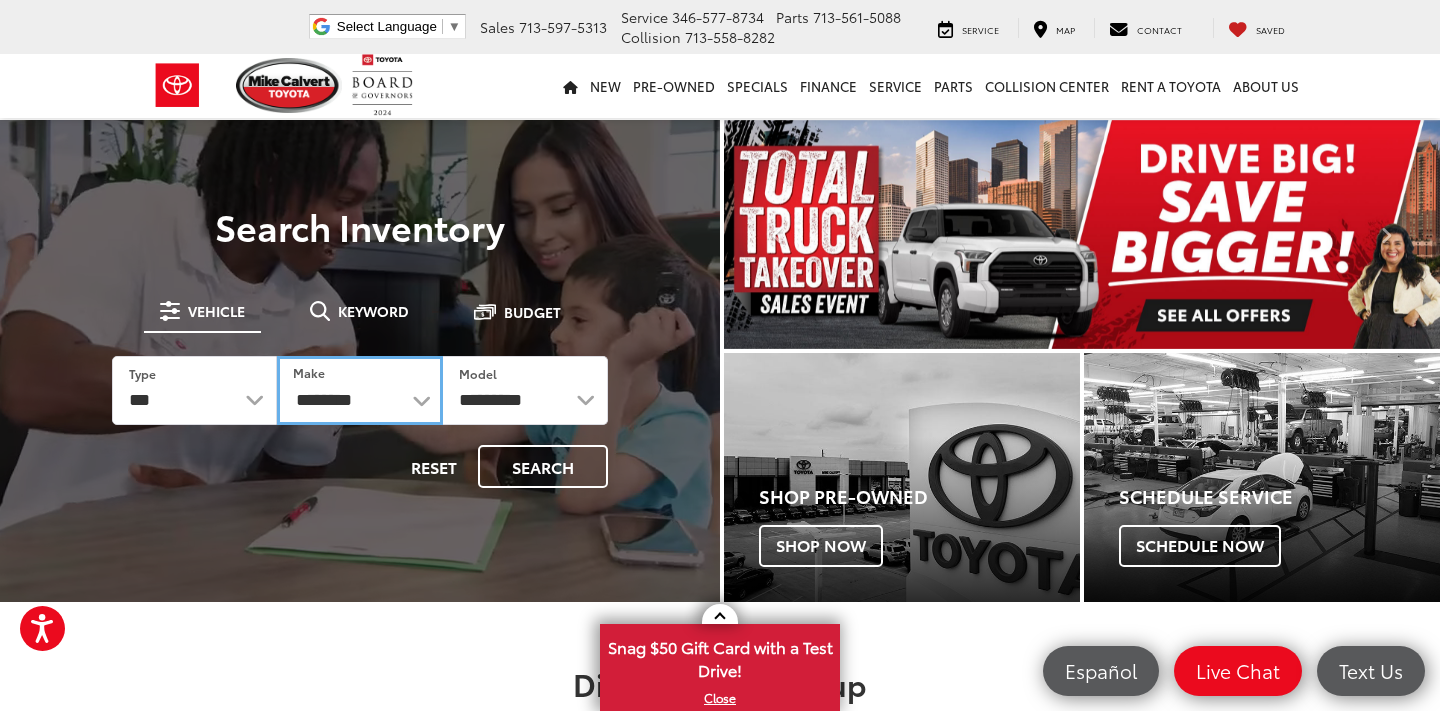 click on "**********" at bounding box center (359, 390) 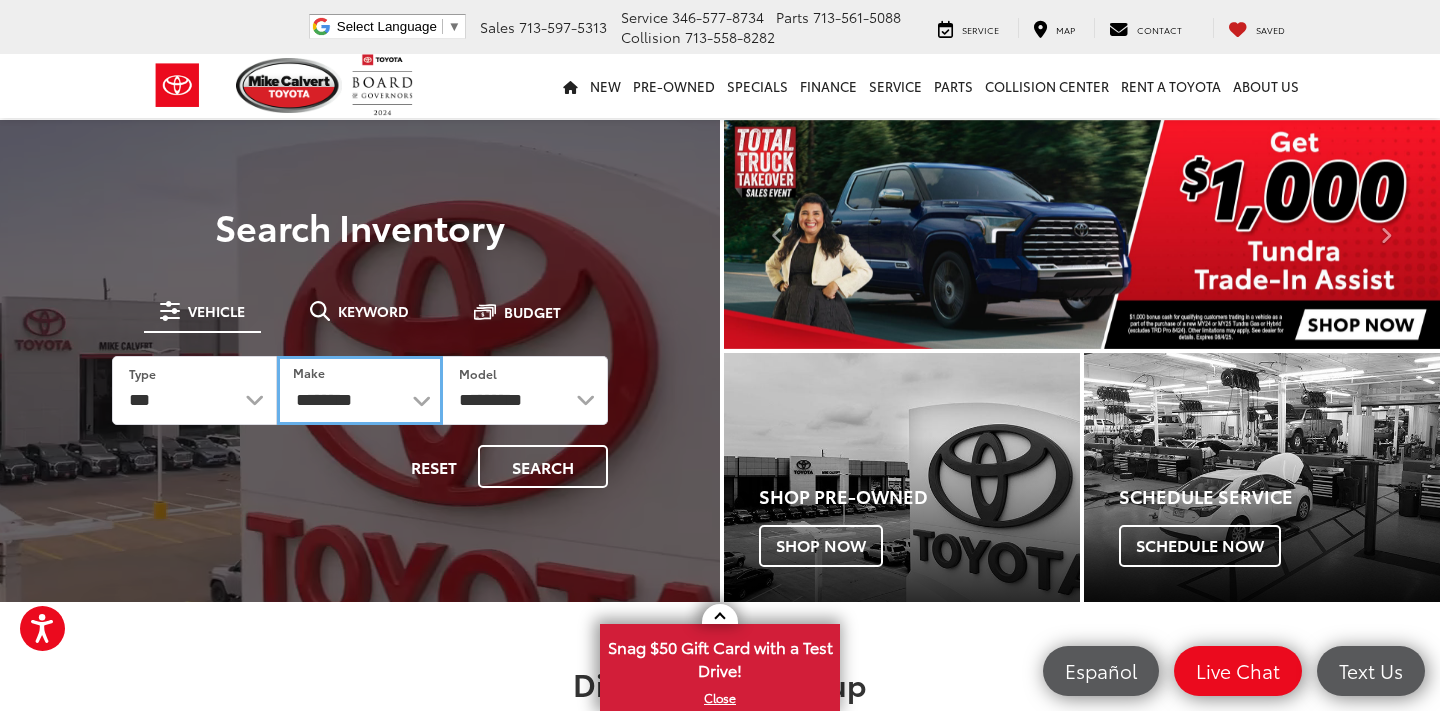 select on "******" 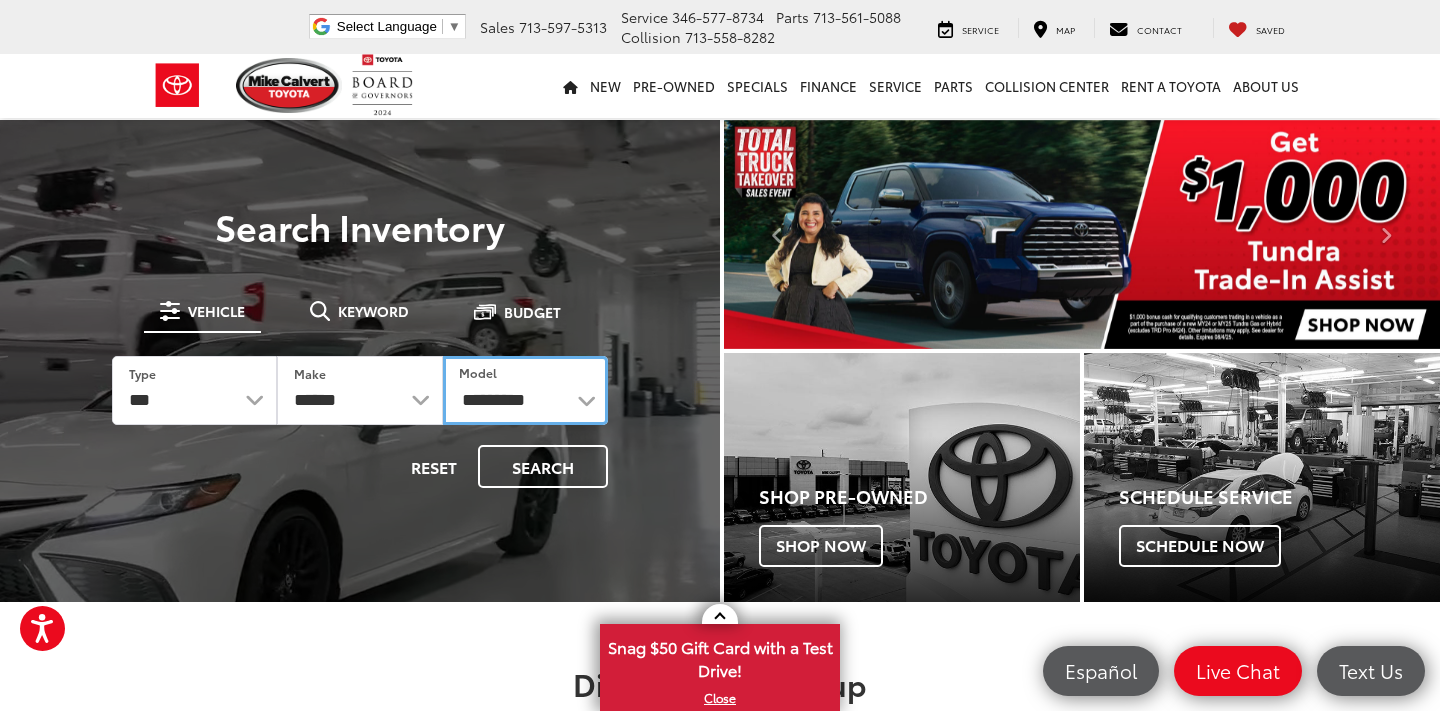click on "**********" at bounding box center [525, 390] 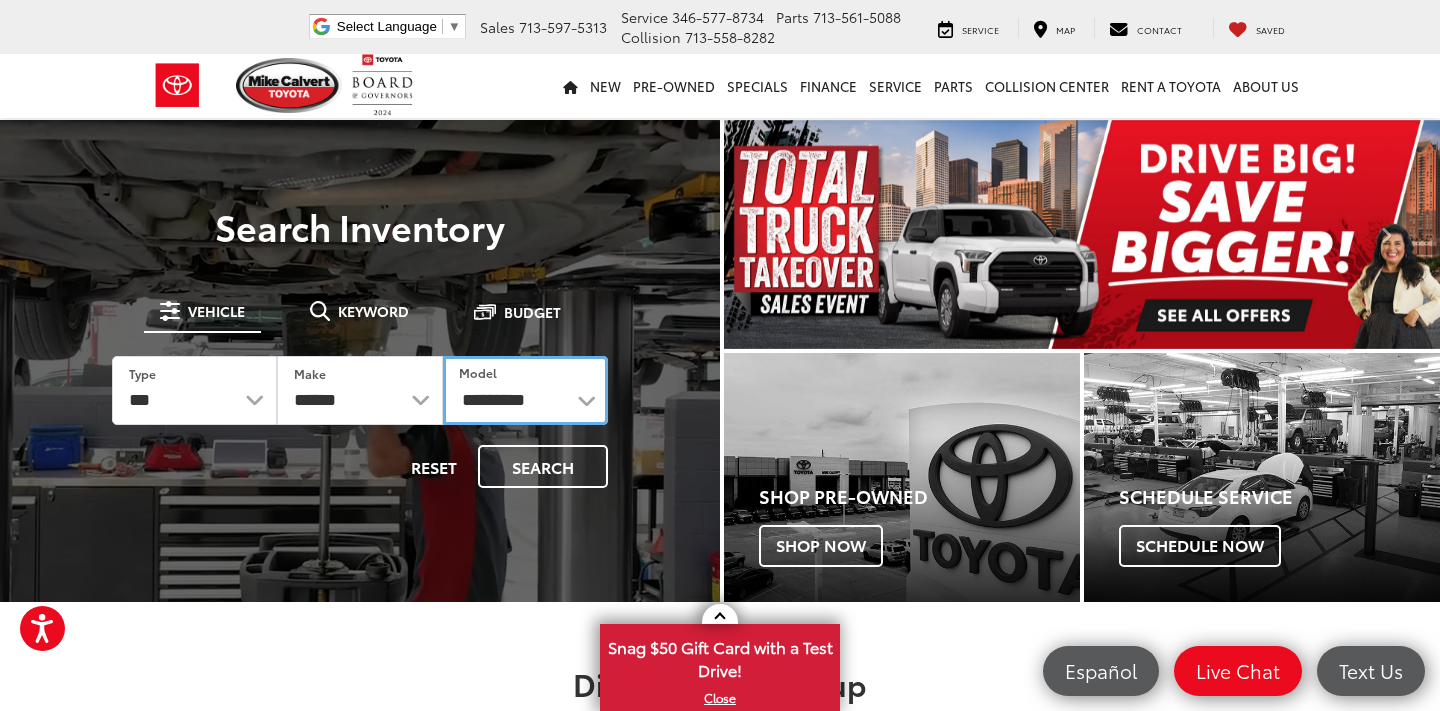 select on "****" 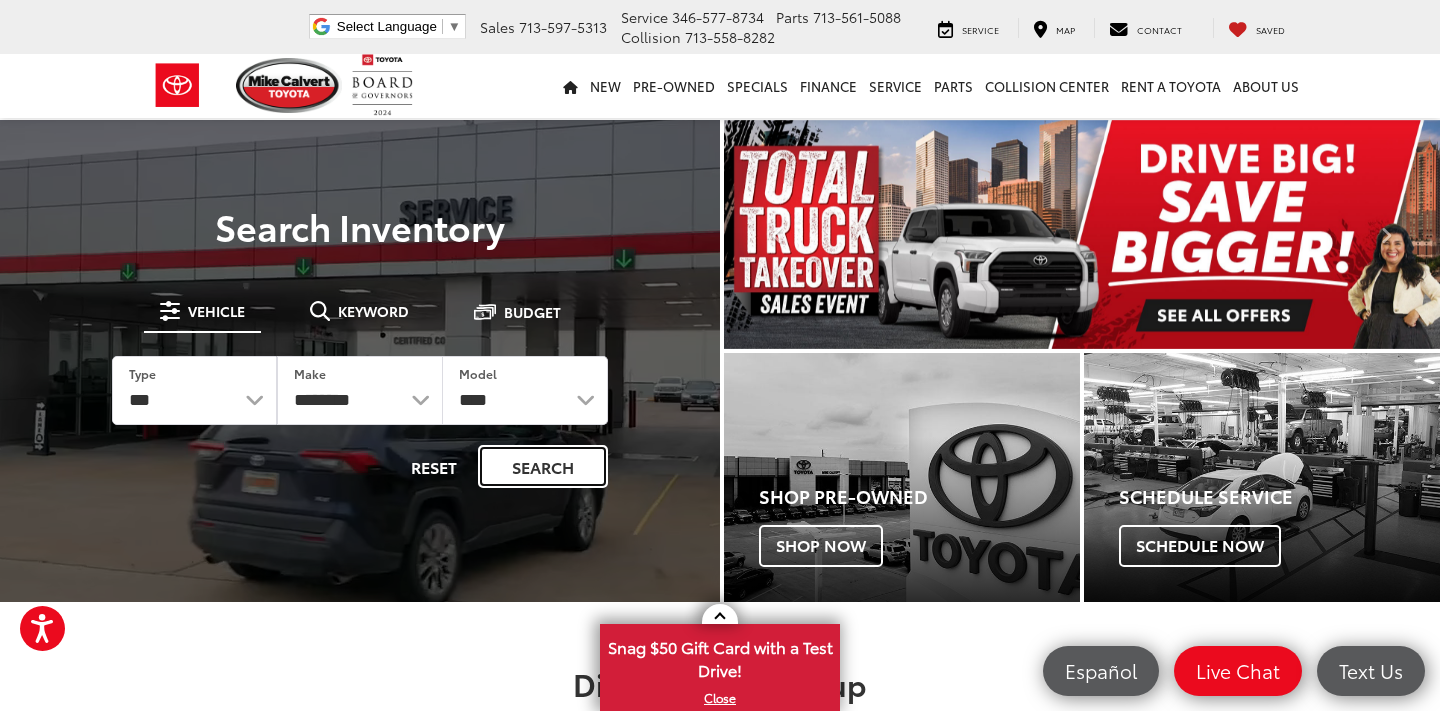click on "Search" at bounding box center (543, 466) 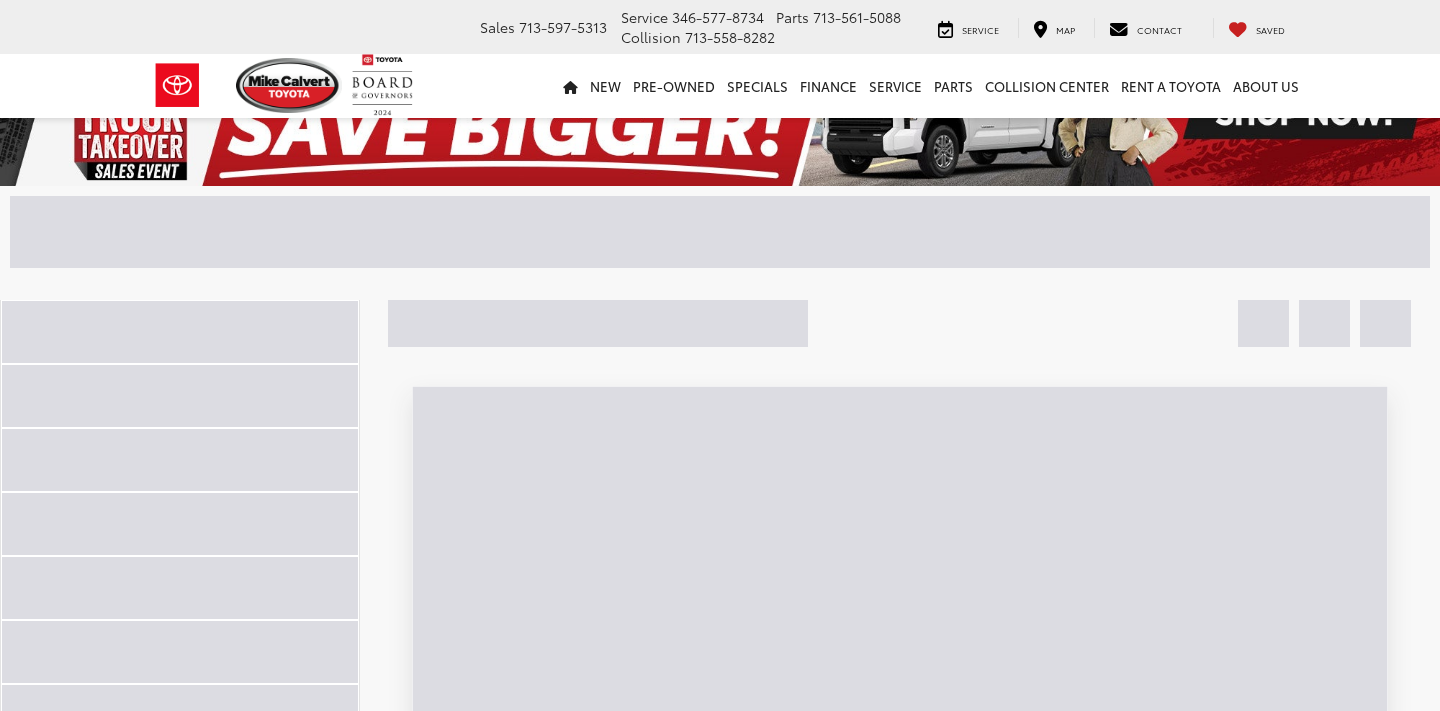 scroll, scrollTop: 217, scrollLeft: 0, axis: vertical 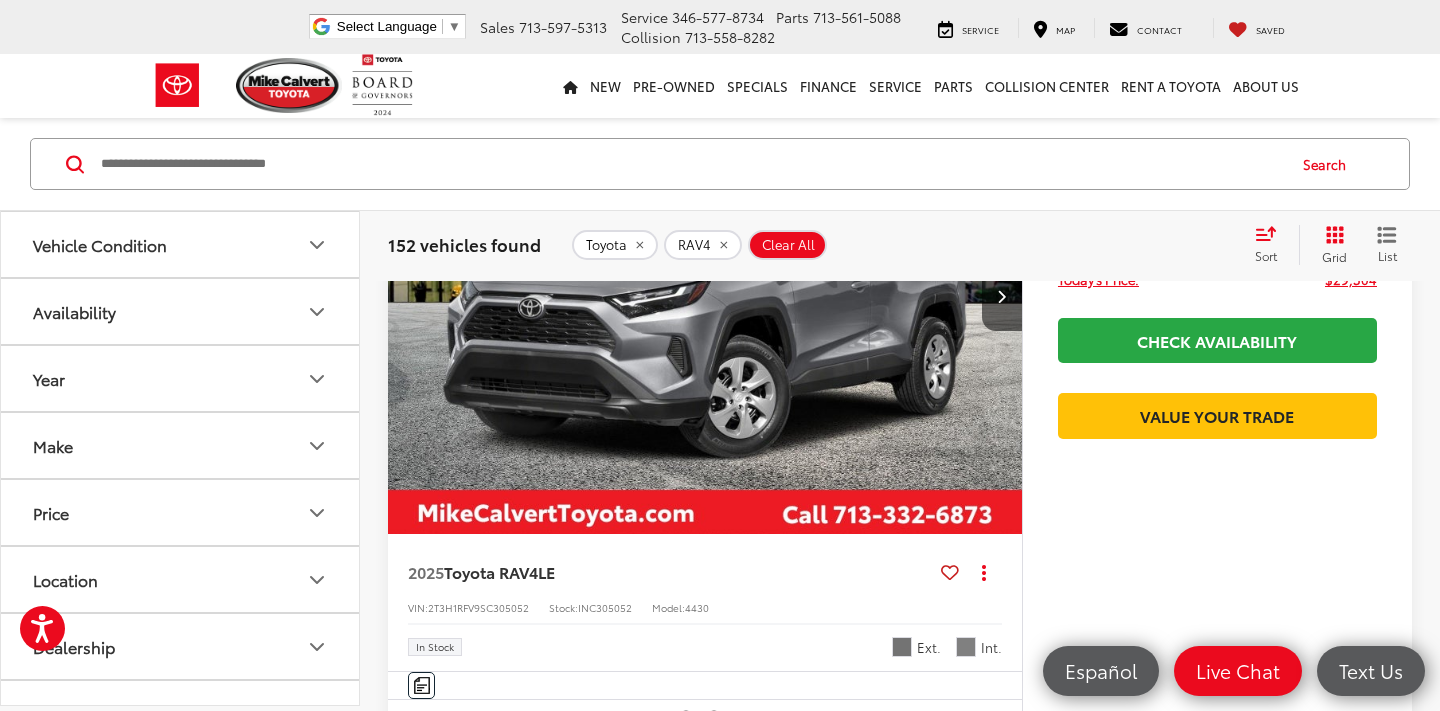 click 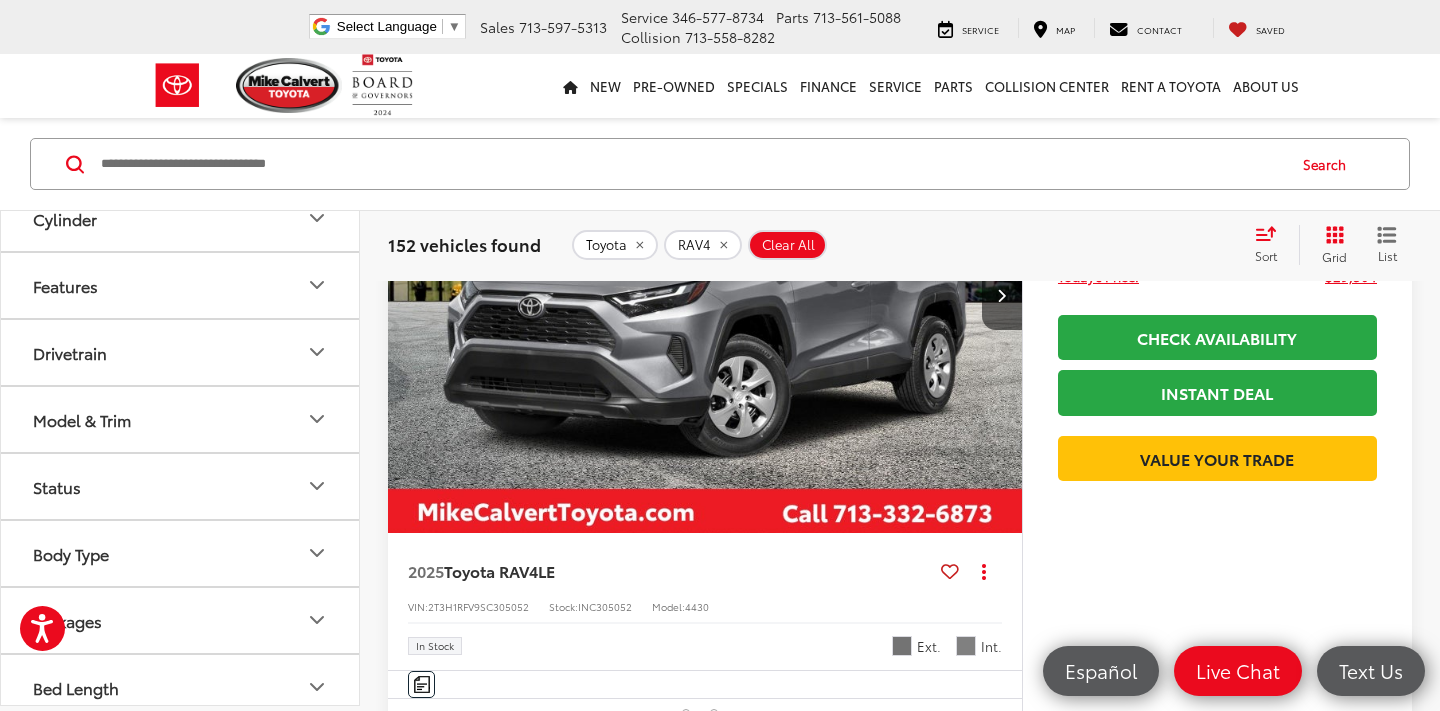 scroll, scrollTop: 1318, scrollLeft: 0, axis: vertical 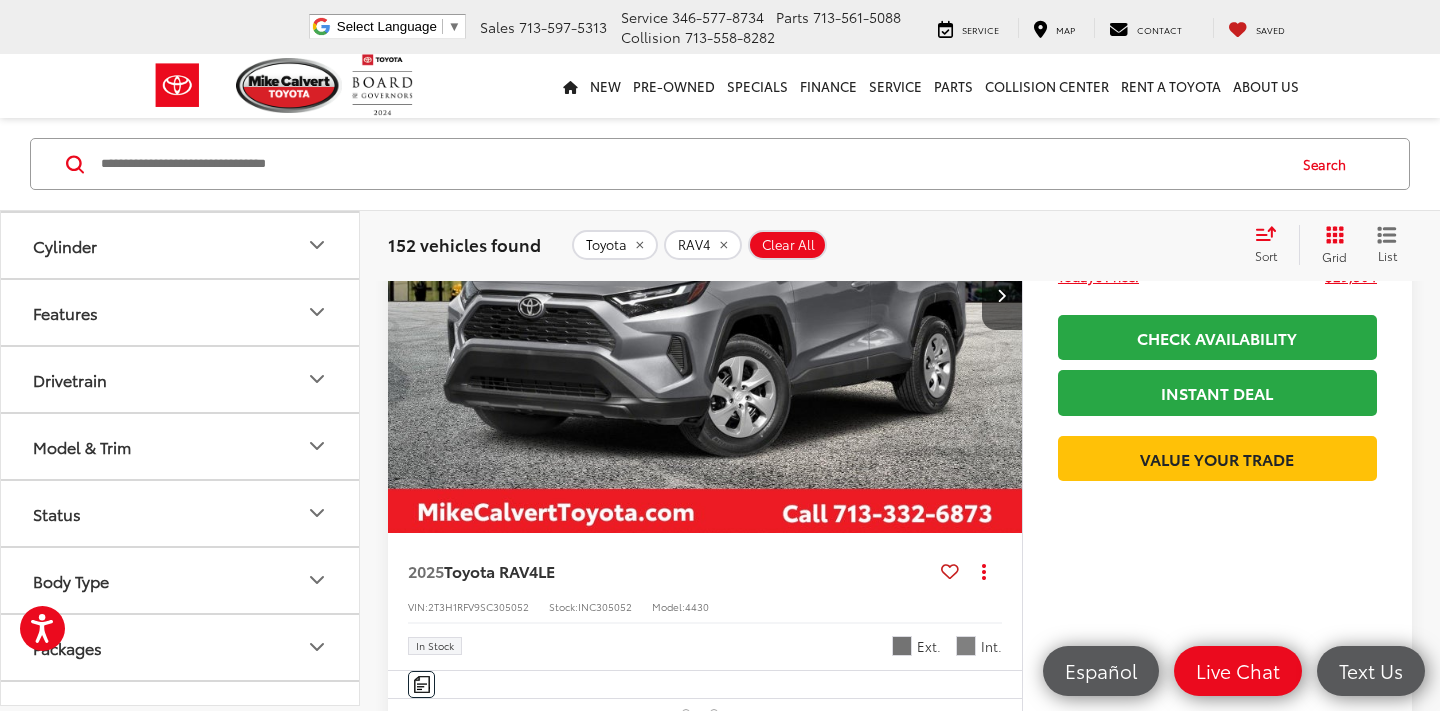 click 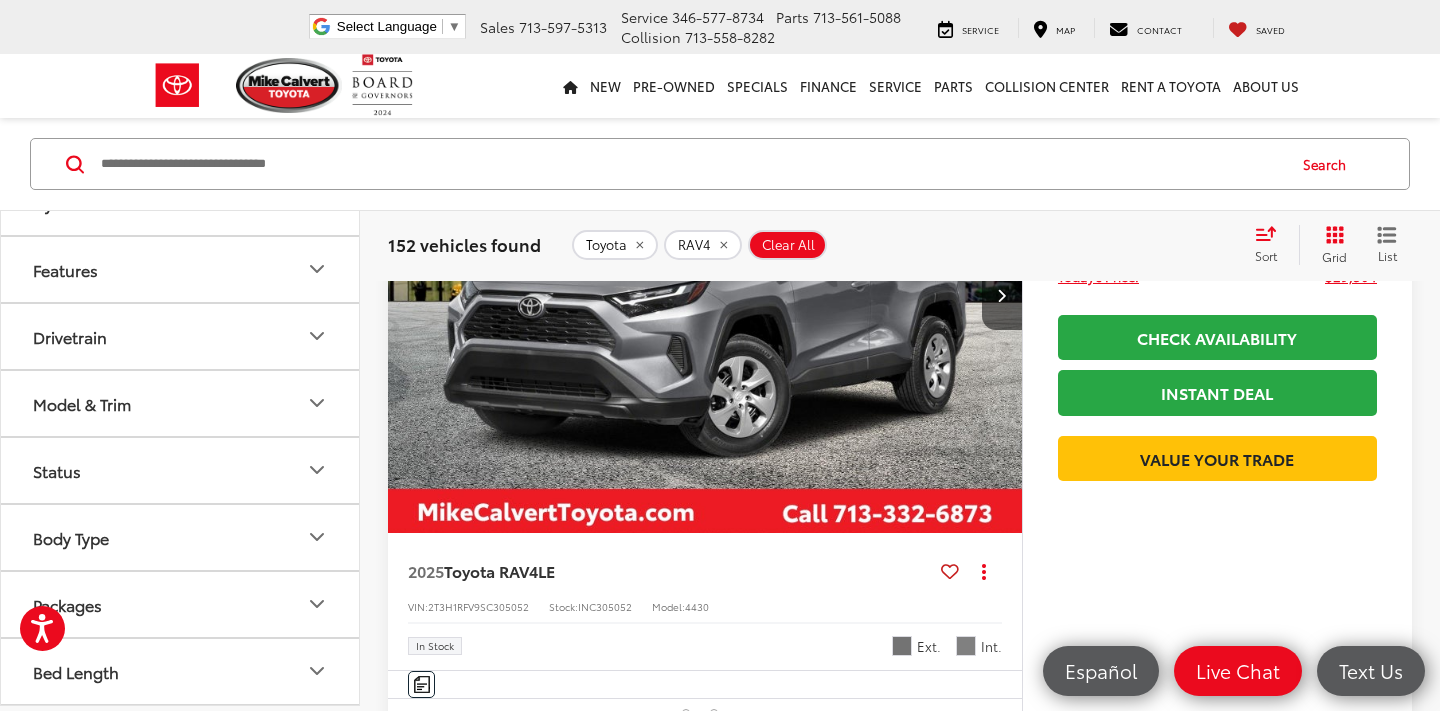 click 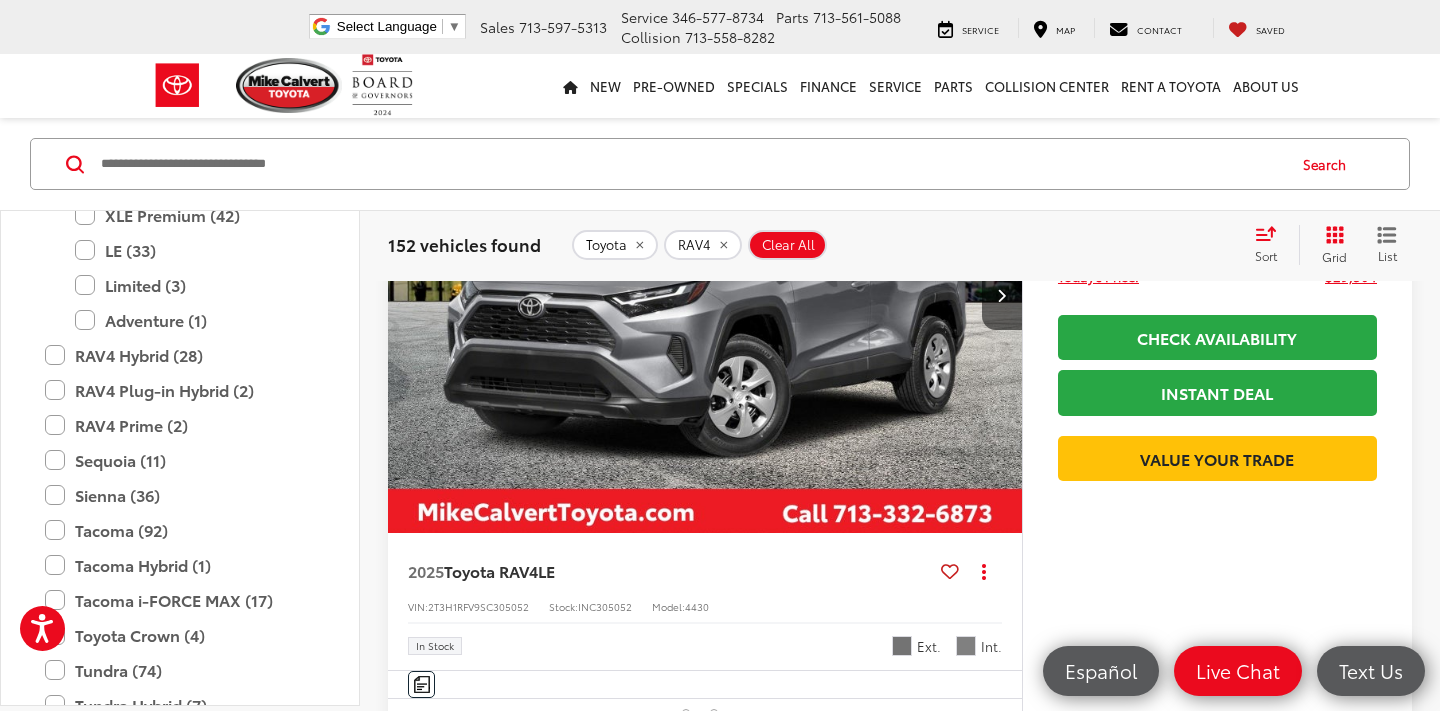 scroll, scrollTop: 3211, scrollLeft: 0, axis: vertical 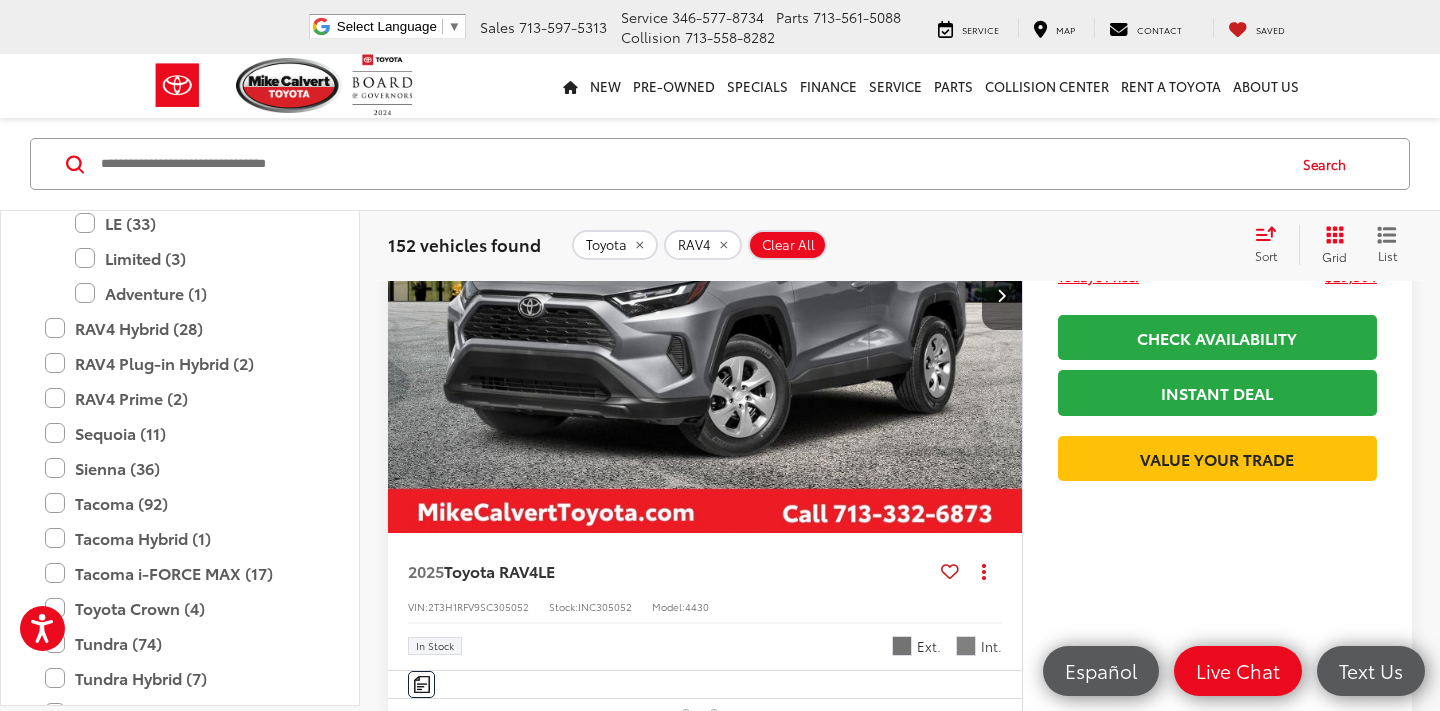 click on "XLE (73)" at bounding box center [195, 153] 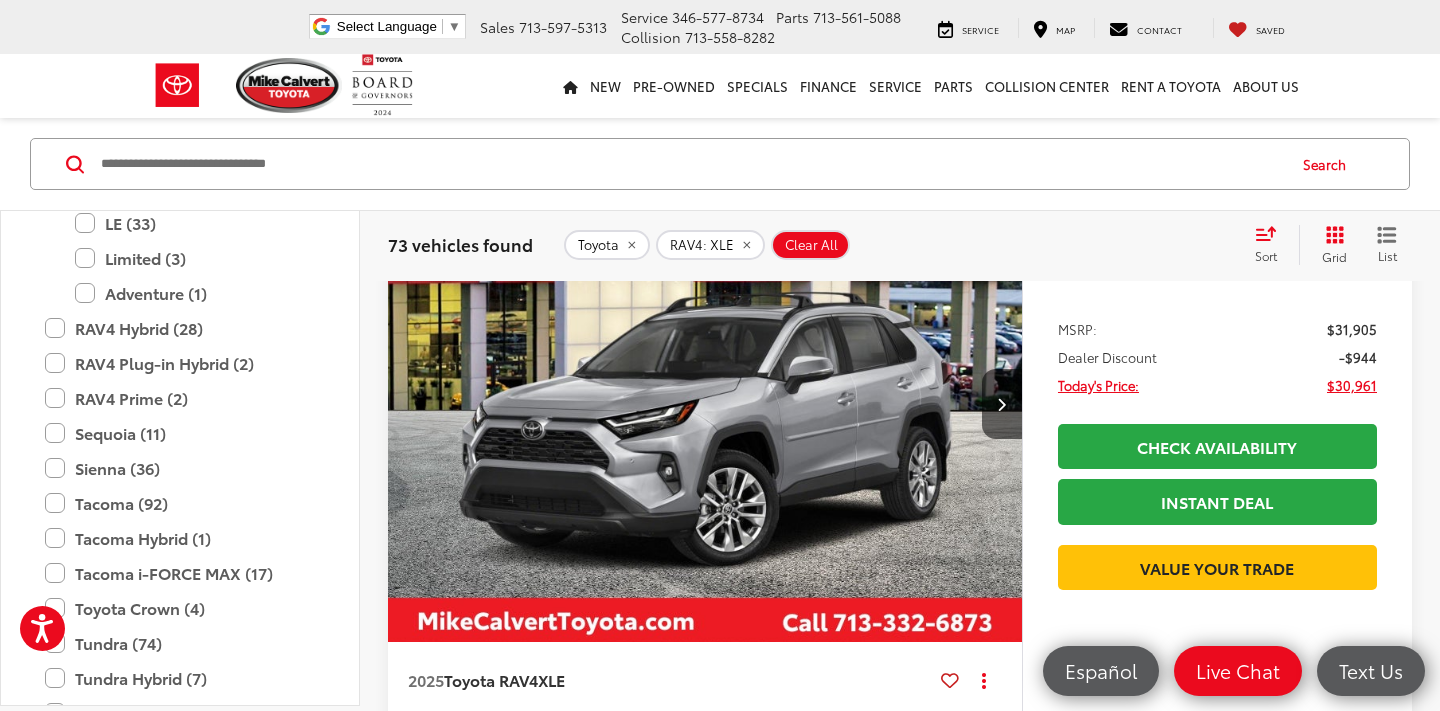 scroll, scrollTop: 1036, scrollLeft: 0, axis: vertical 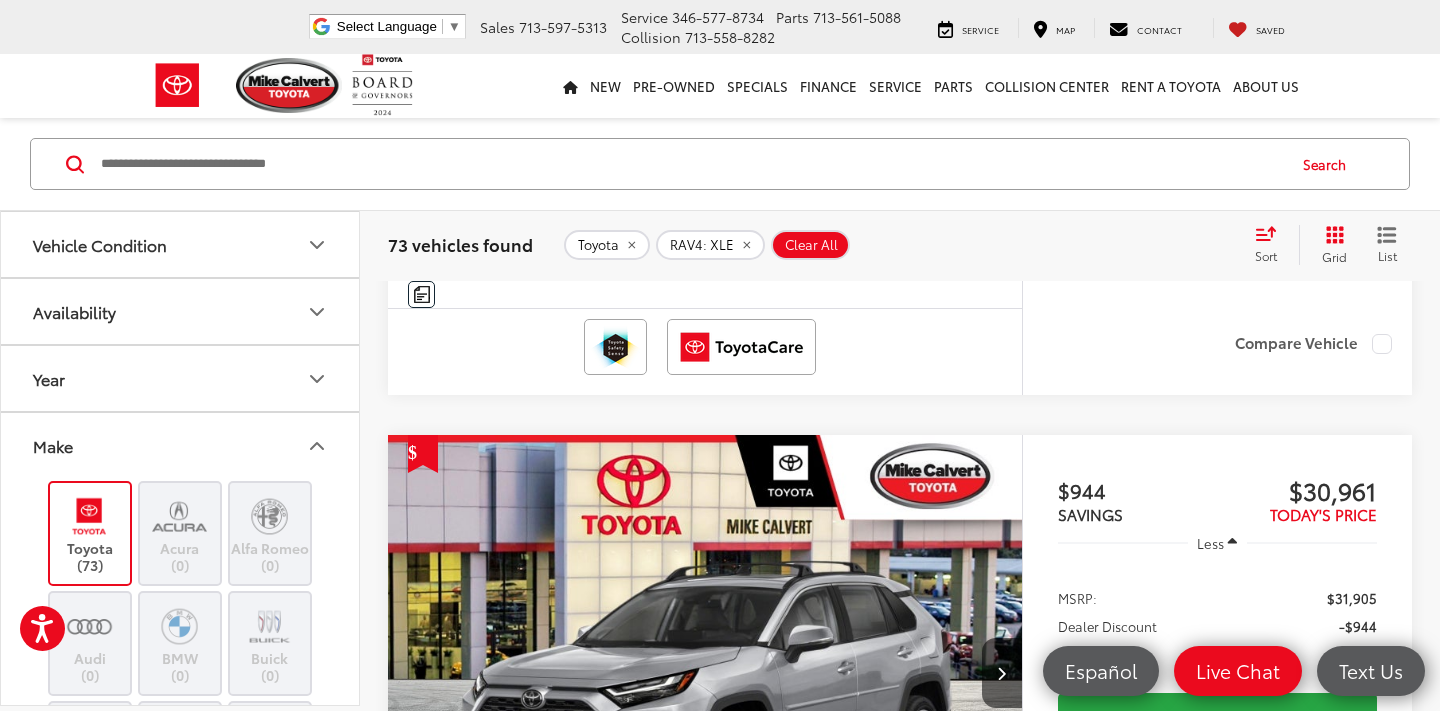 click on "Make" at bounding box center (181, 445) 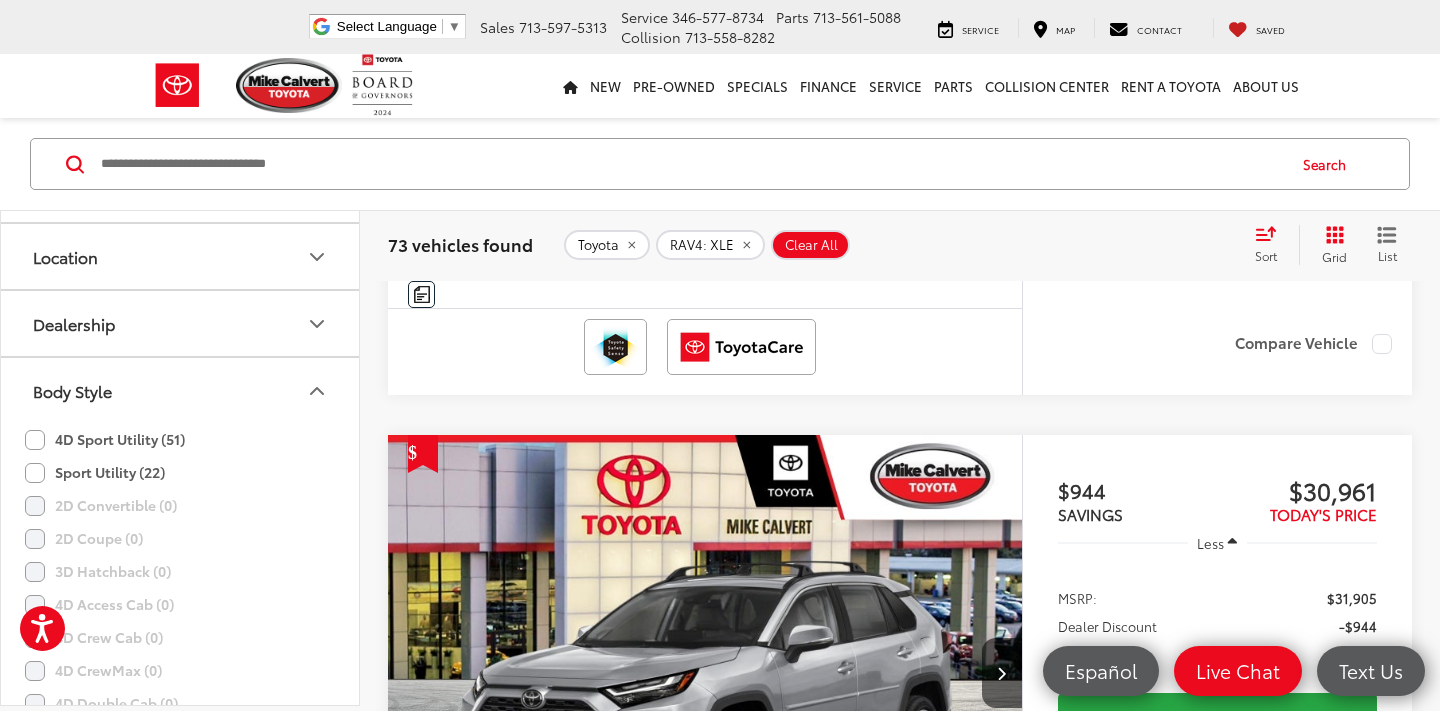 scroll, scrollTop: 331, scrollLeft: 0, axis: vertical 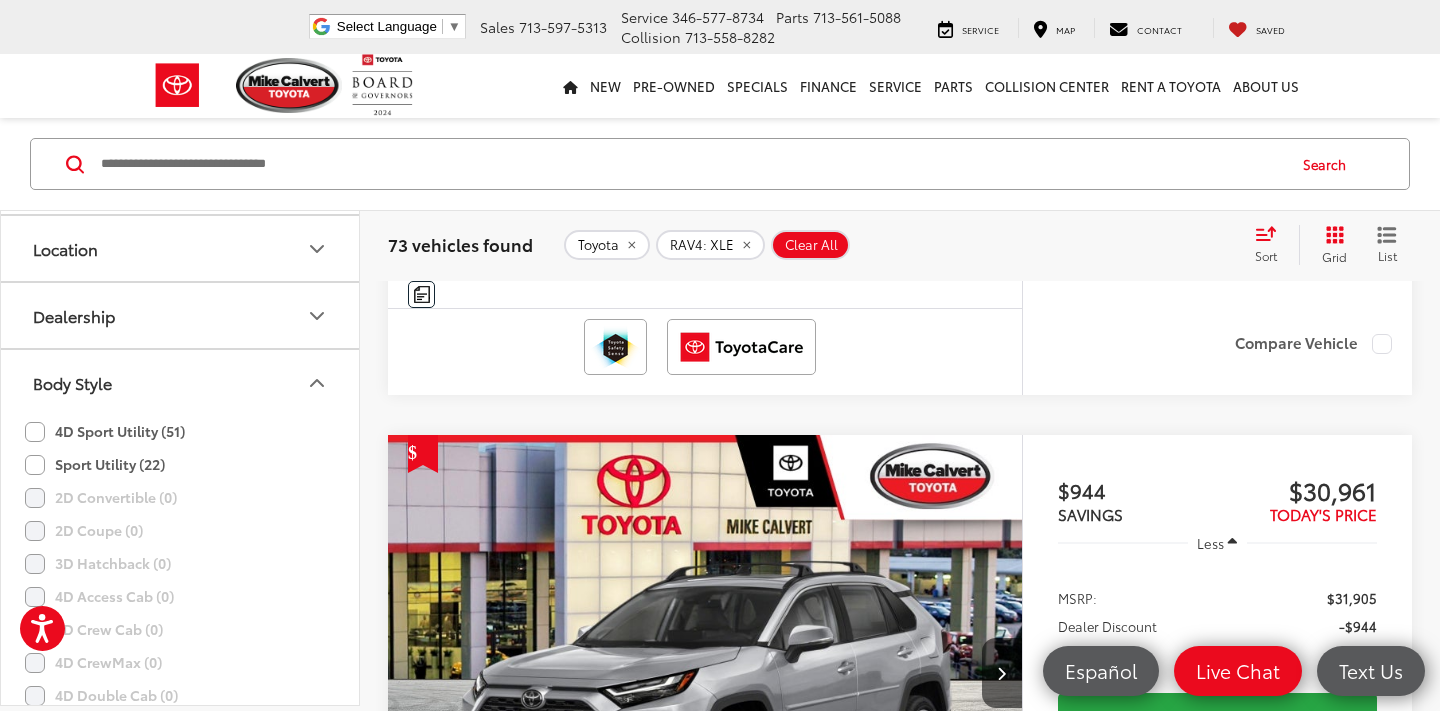 click on "Body Style" at bounding box center [181, 382] 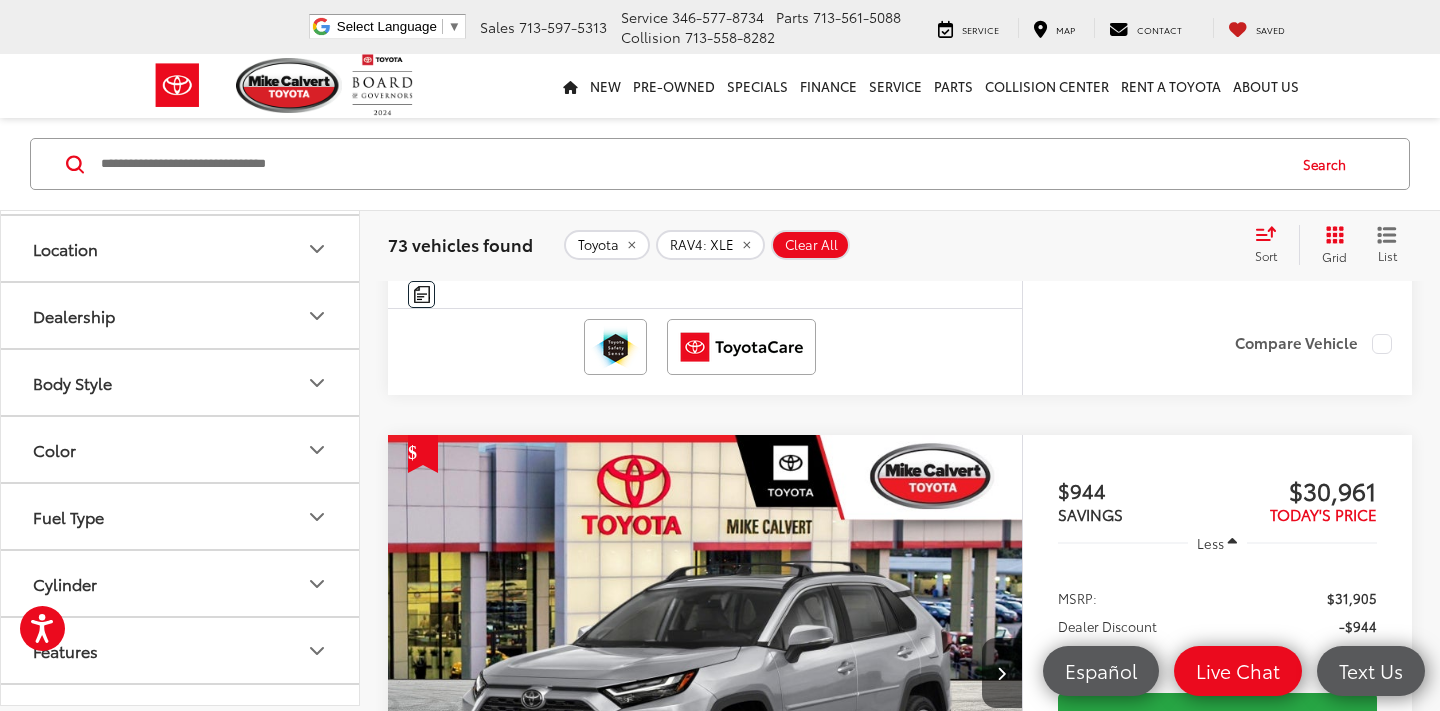 click on "Color" at bounding box center (181, 449) 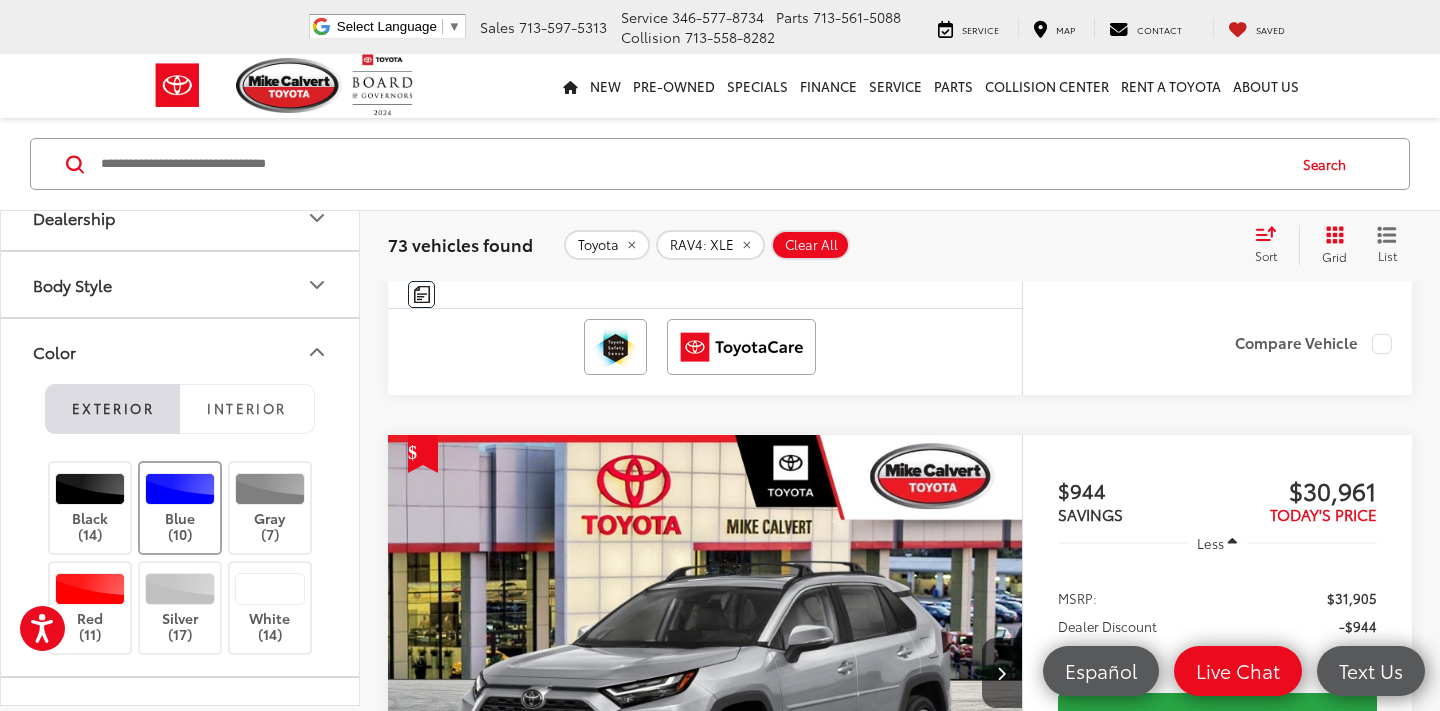 scroll, scrollTop: 435, scrollLeft: 0, axis: vertical 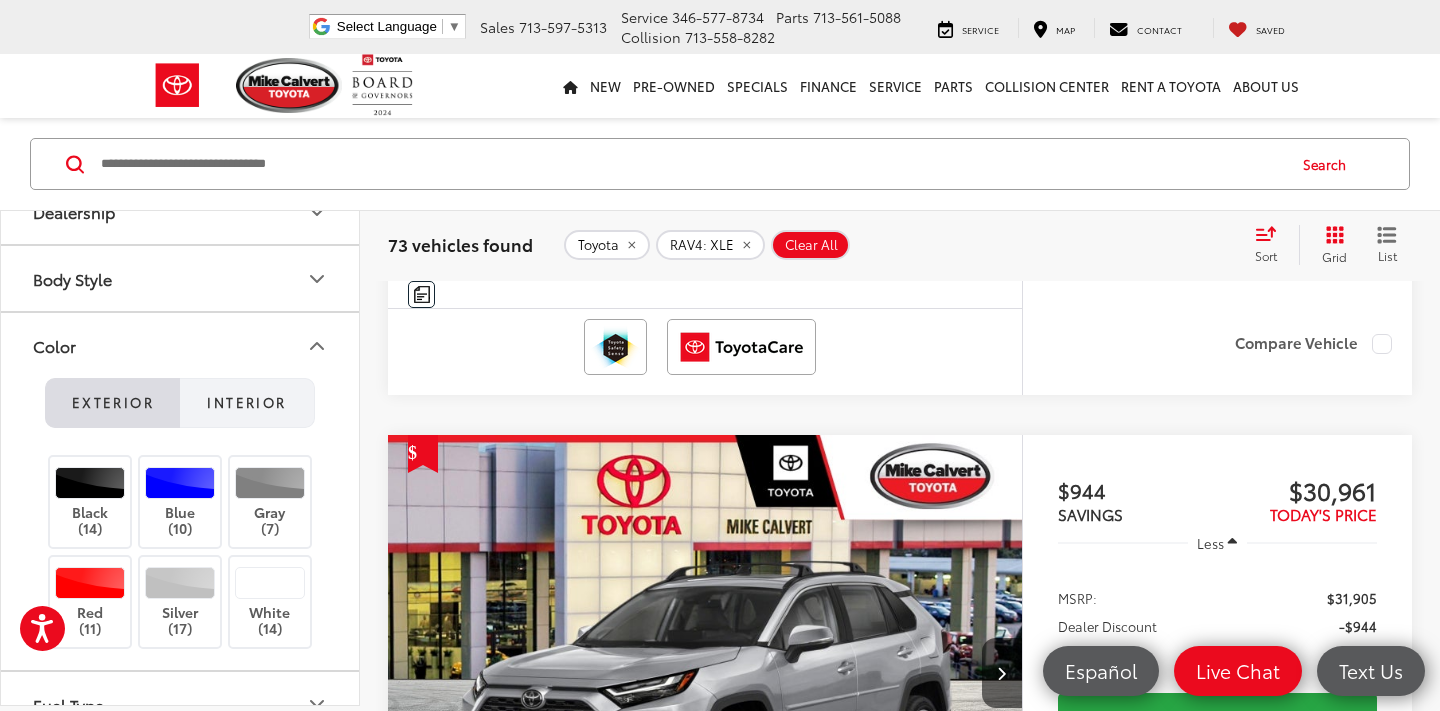 click on "Interior" at bounding box center [247, 403] 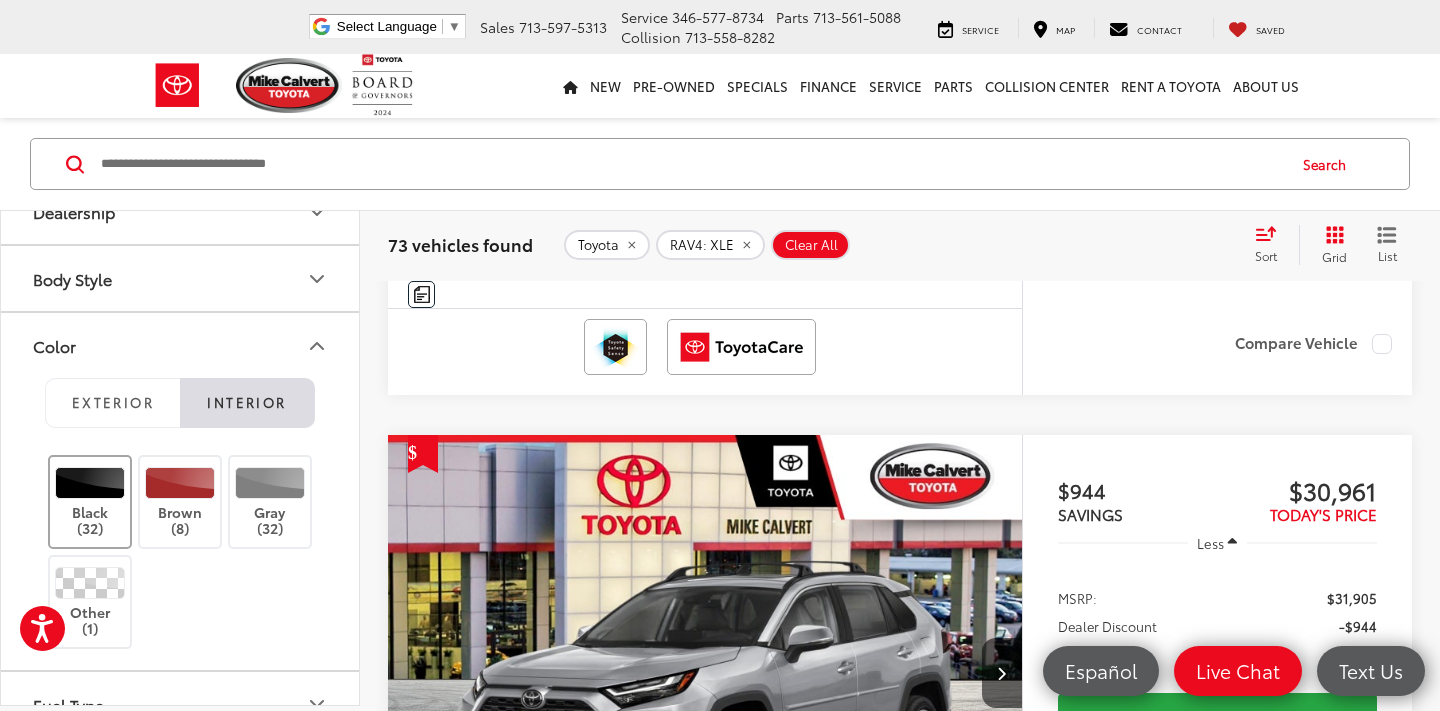 click on "Black   (32)" at bounding box center [90, 502] 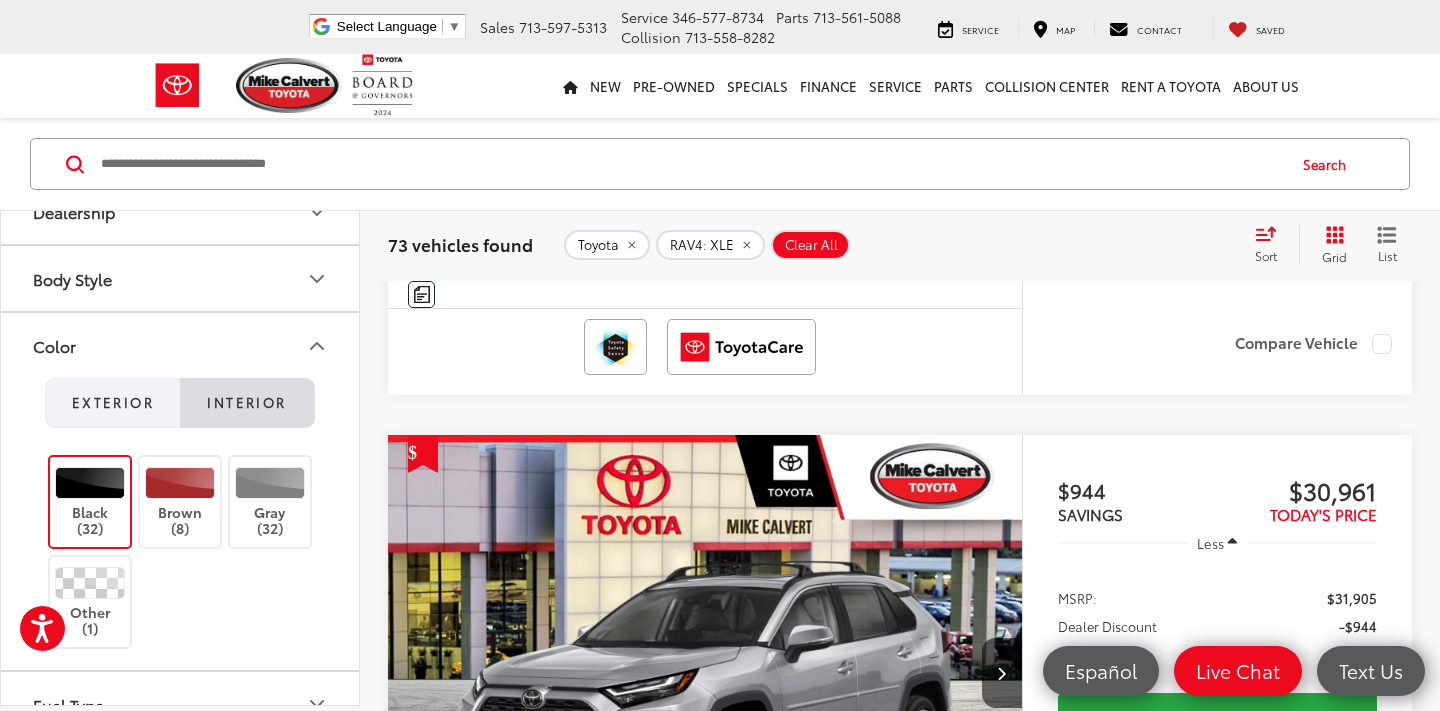 click on "Exterior" at bounding box center (112, 403) 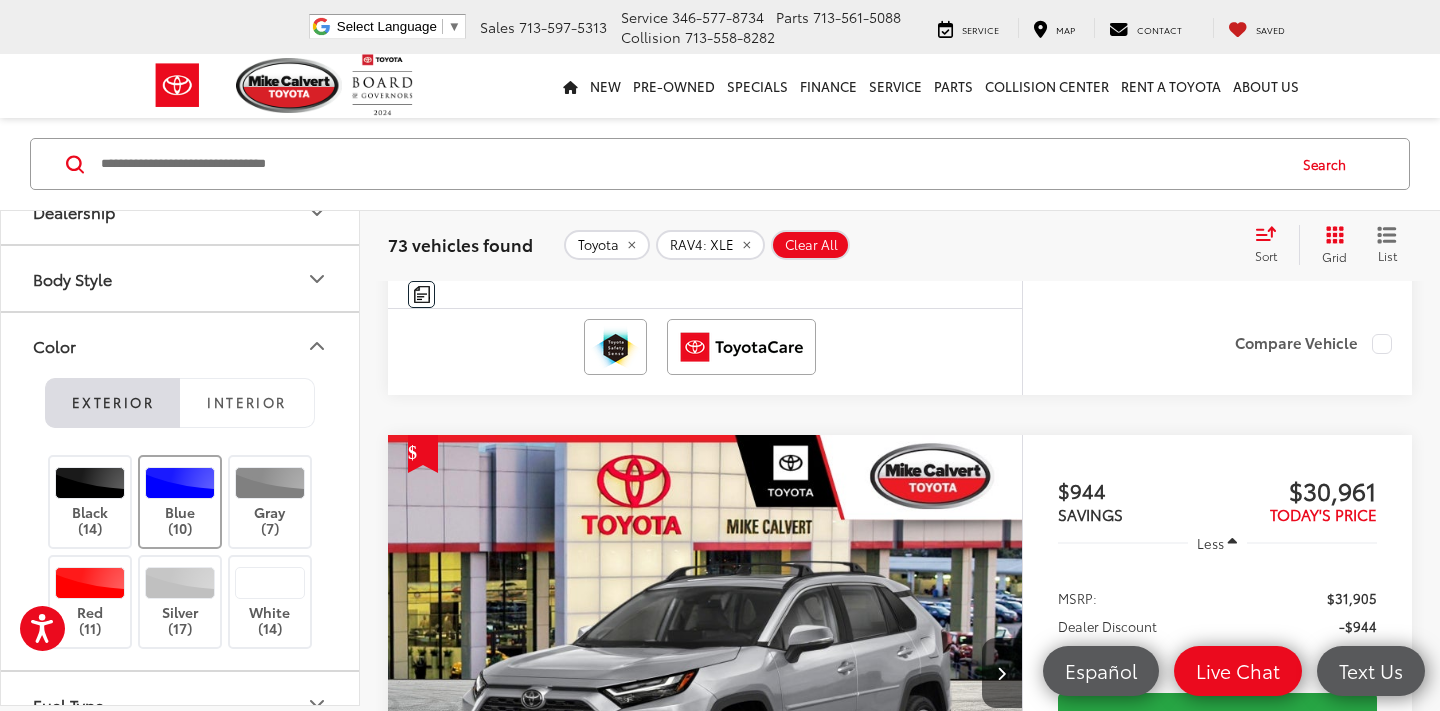 click on "Blue   (10)" at bounding box center [180, 502] 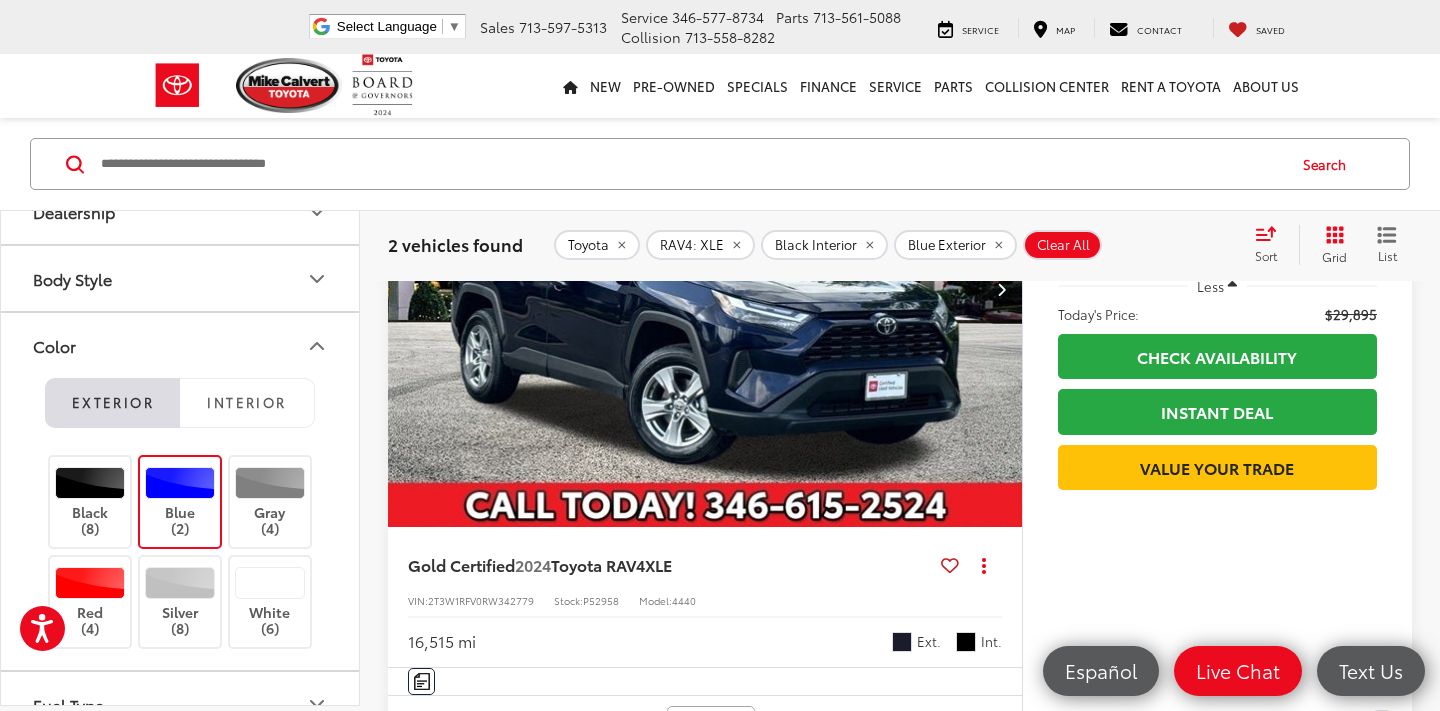 scroll, scrollTop: 217, scrollLeft: 0, axis: vertical 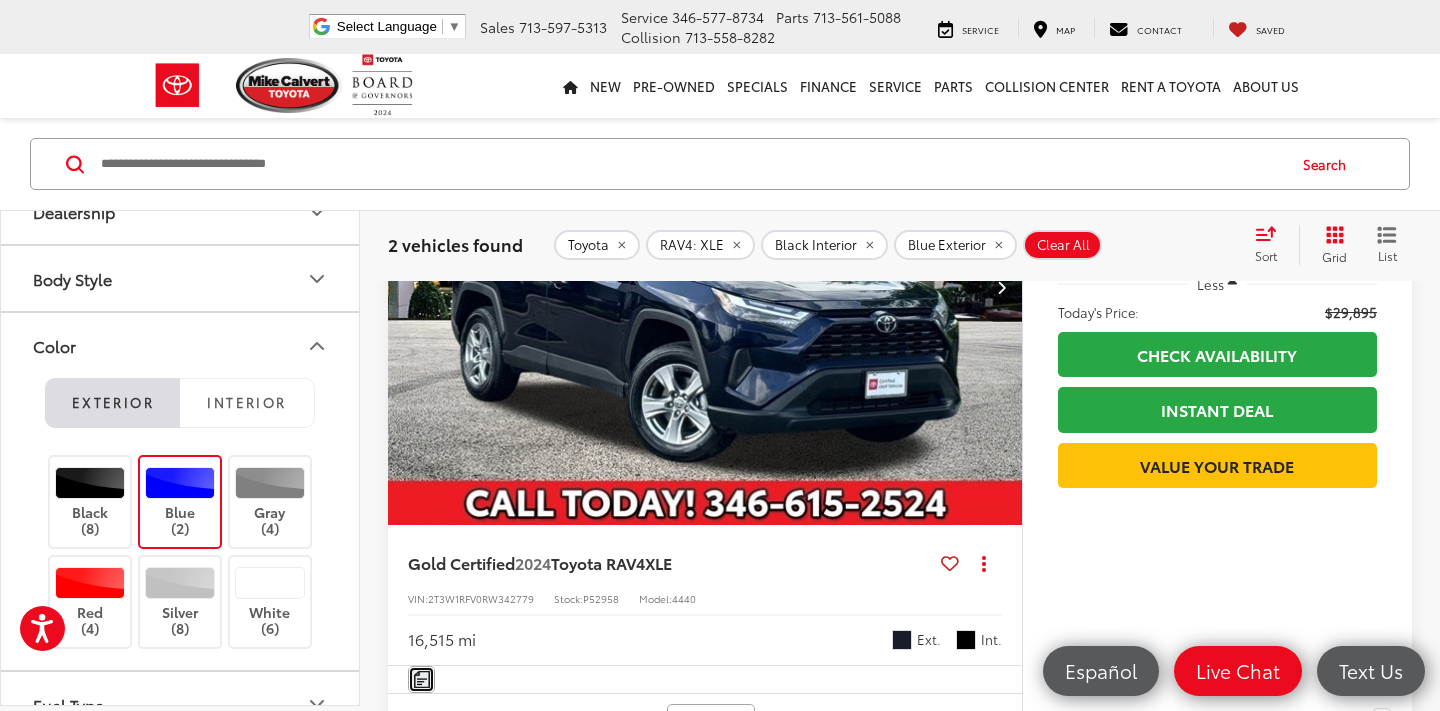 click at bounding box center [422, 679] 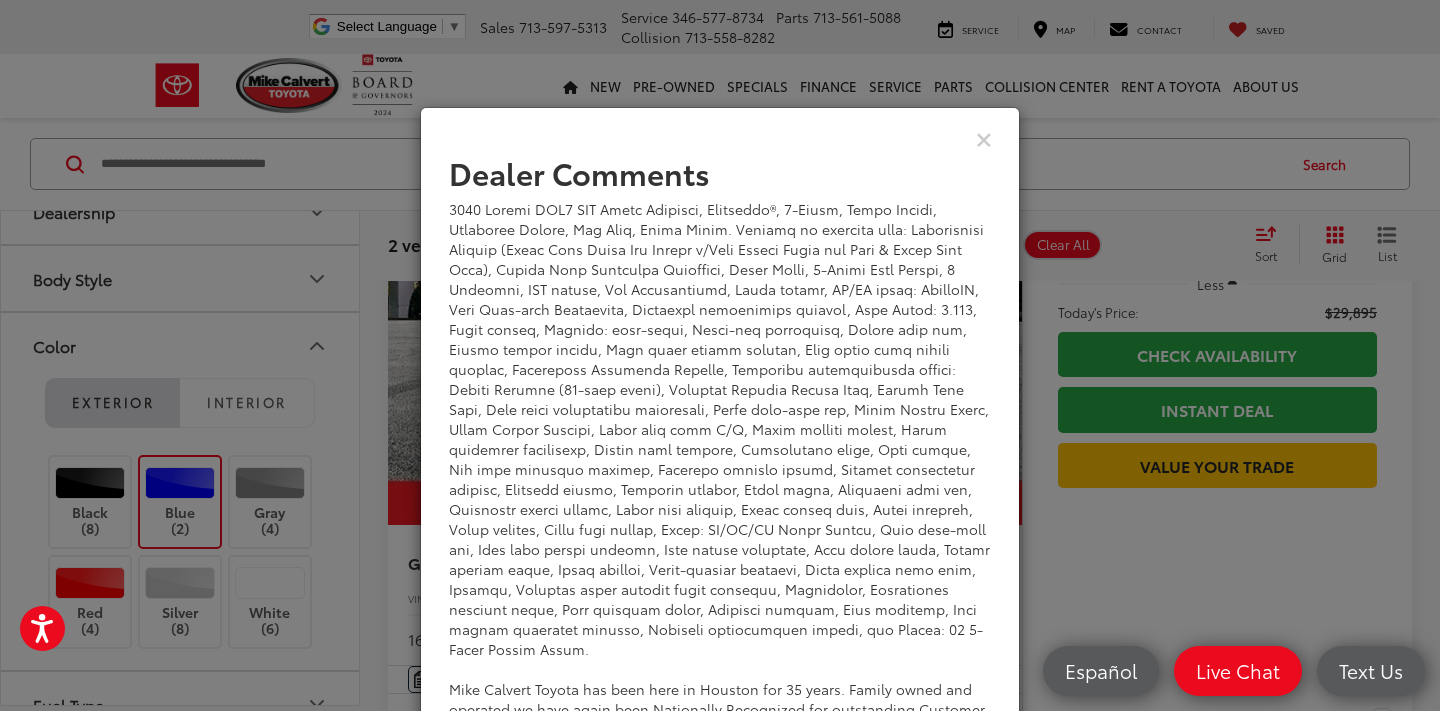 click at bounding box center (720, 138) 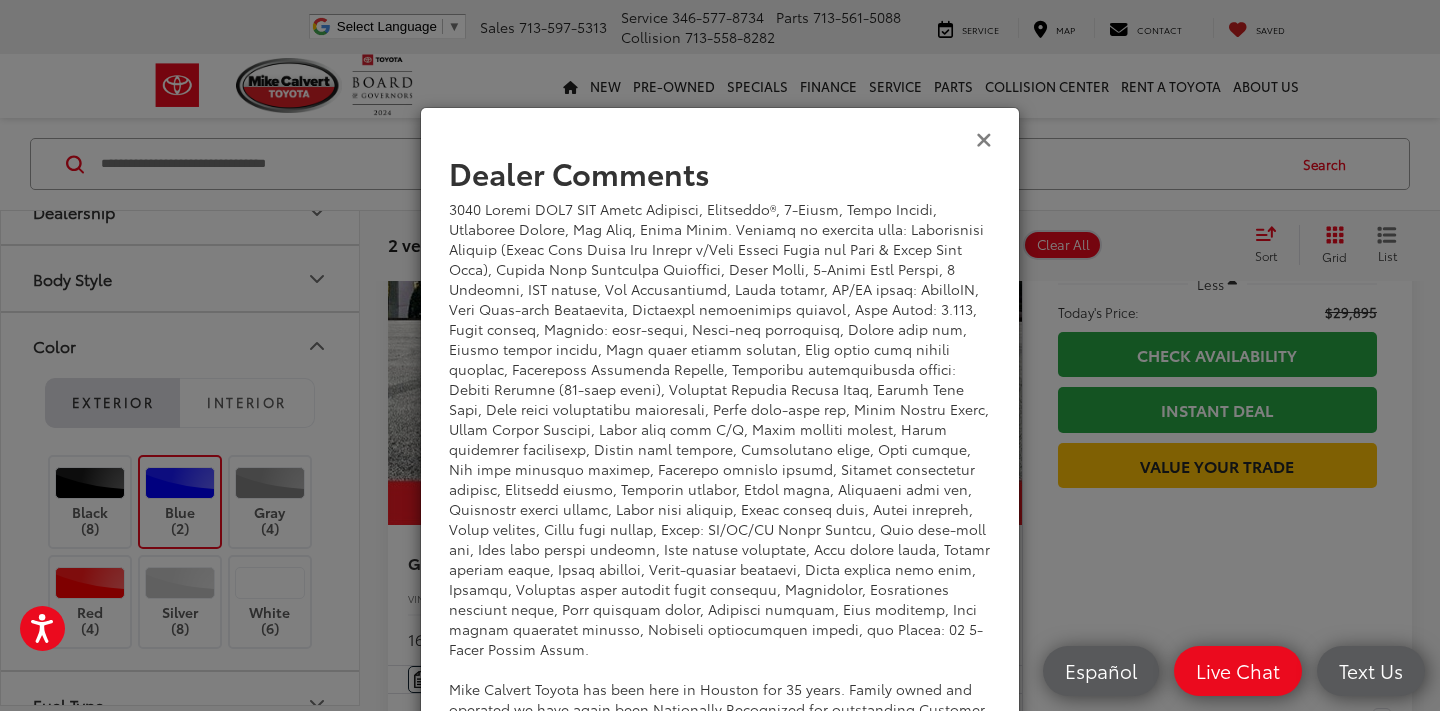 click at bounding box center [984, 138] 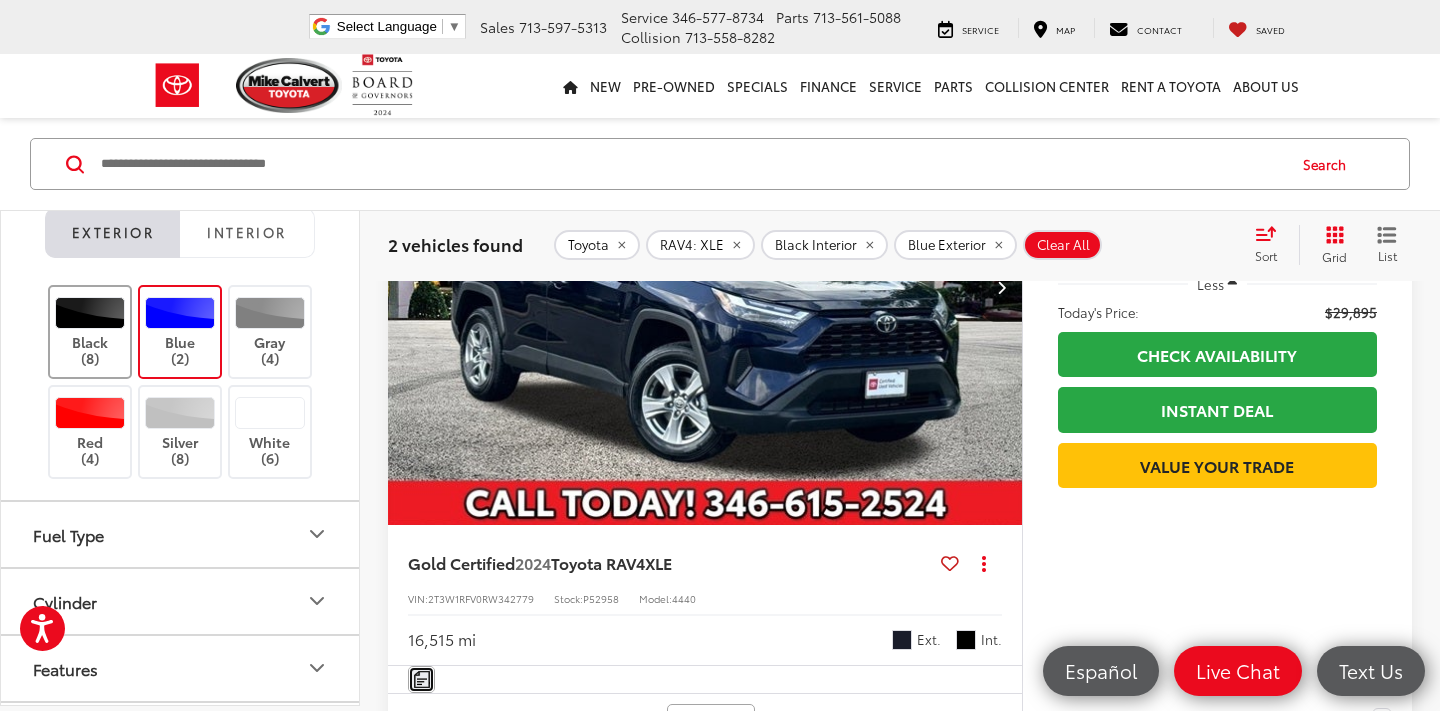 scroll, scrollTop: 618, scrollLeft: 0, axis: vertical 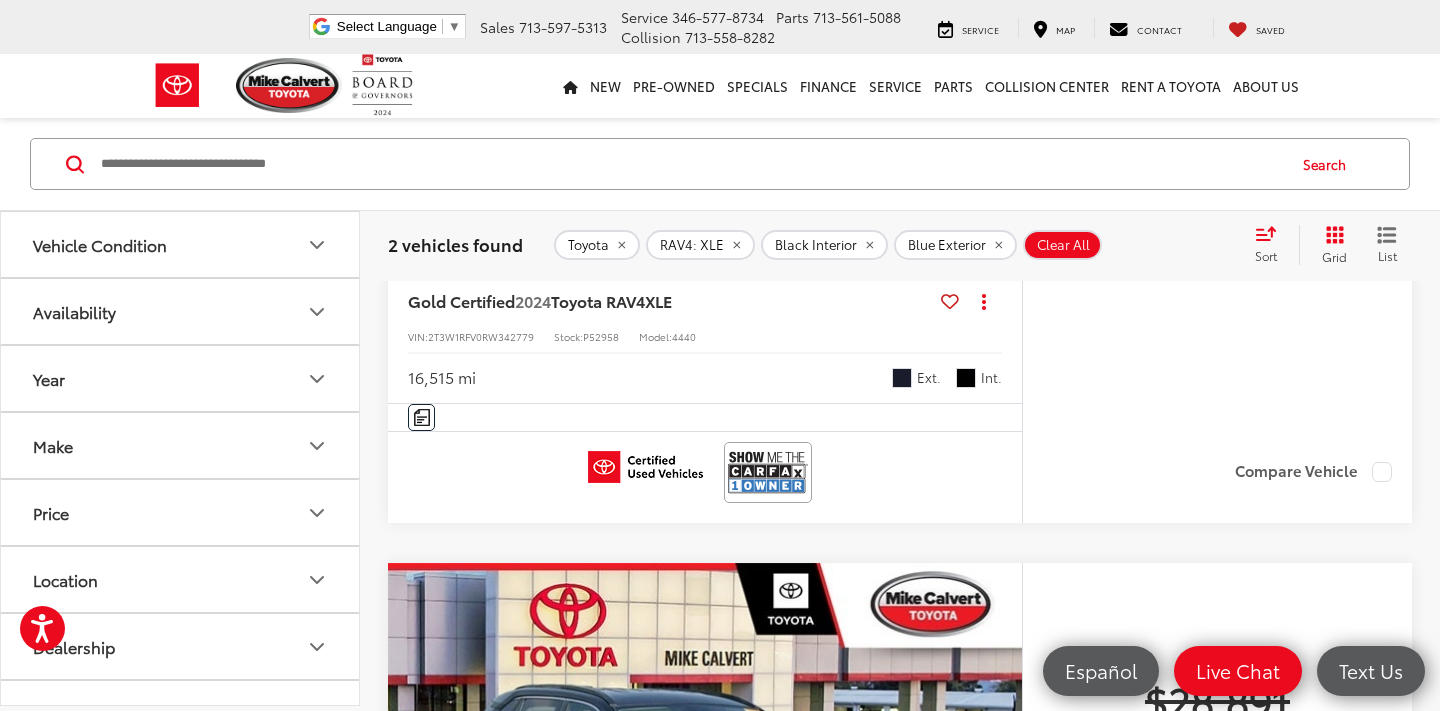 click on "Vehicle Condition" 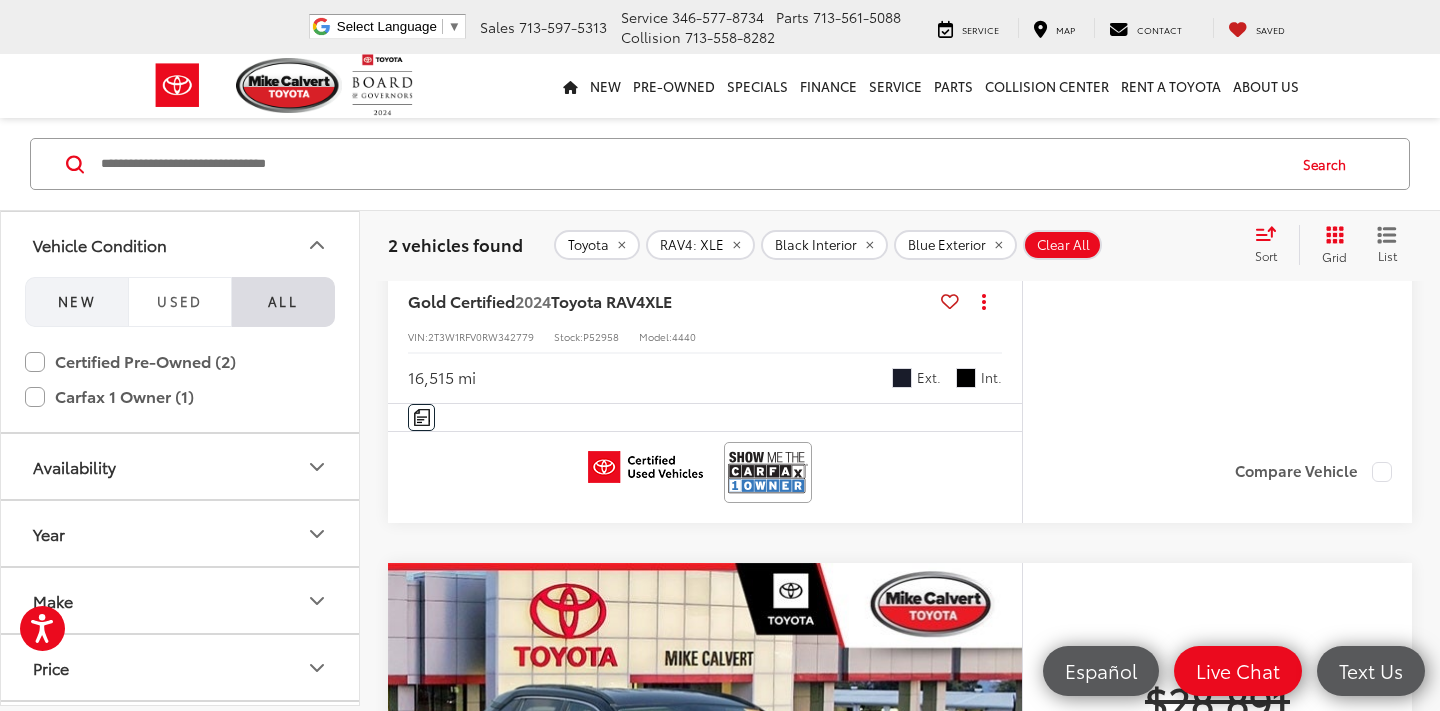 click on "NEW" at bounding box center (76, 302) 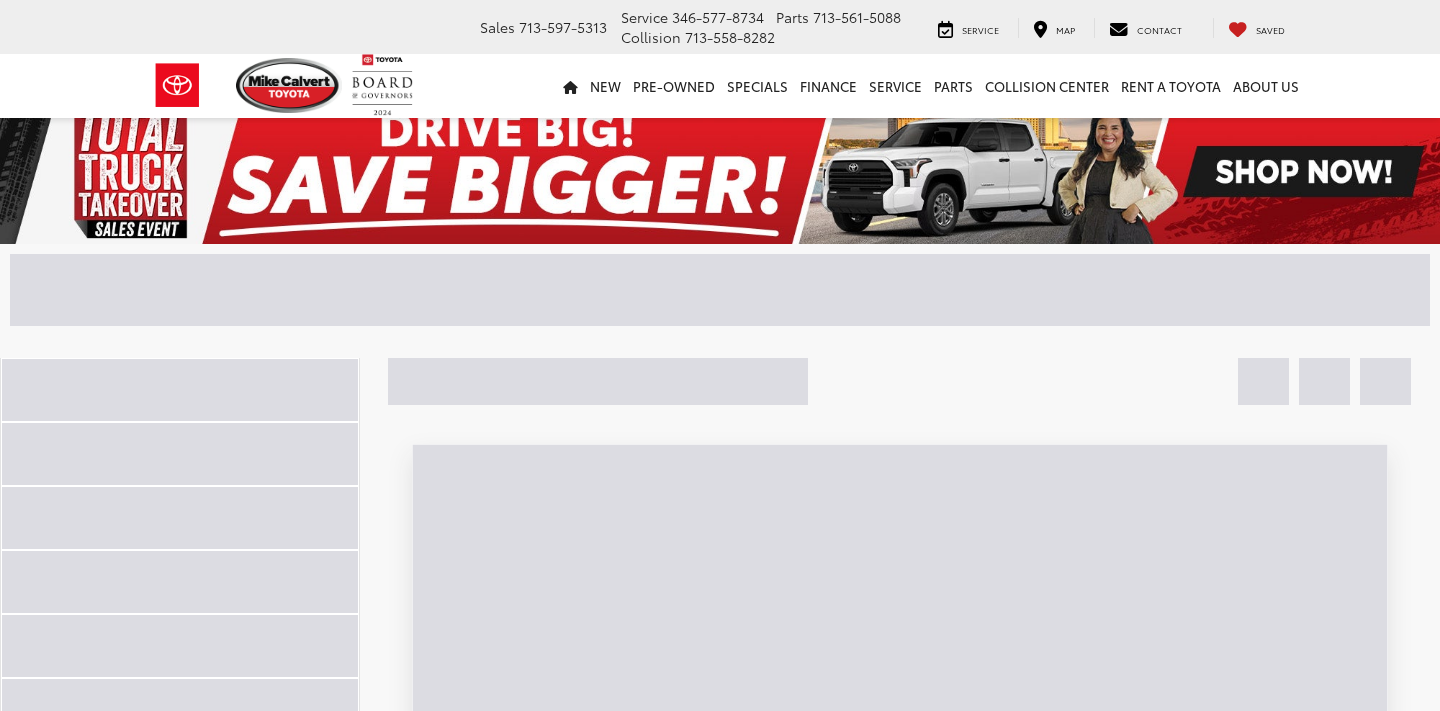 scroll, scrollTop: 0, scrollLeft: 0, axis: both 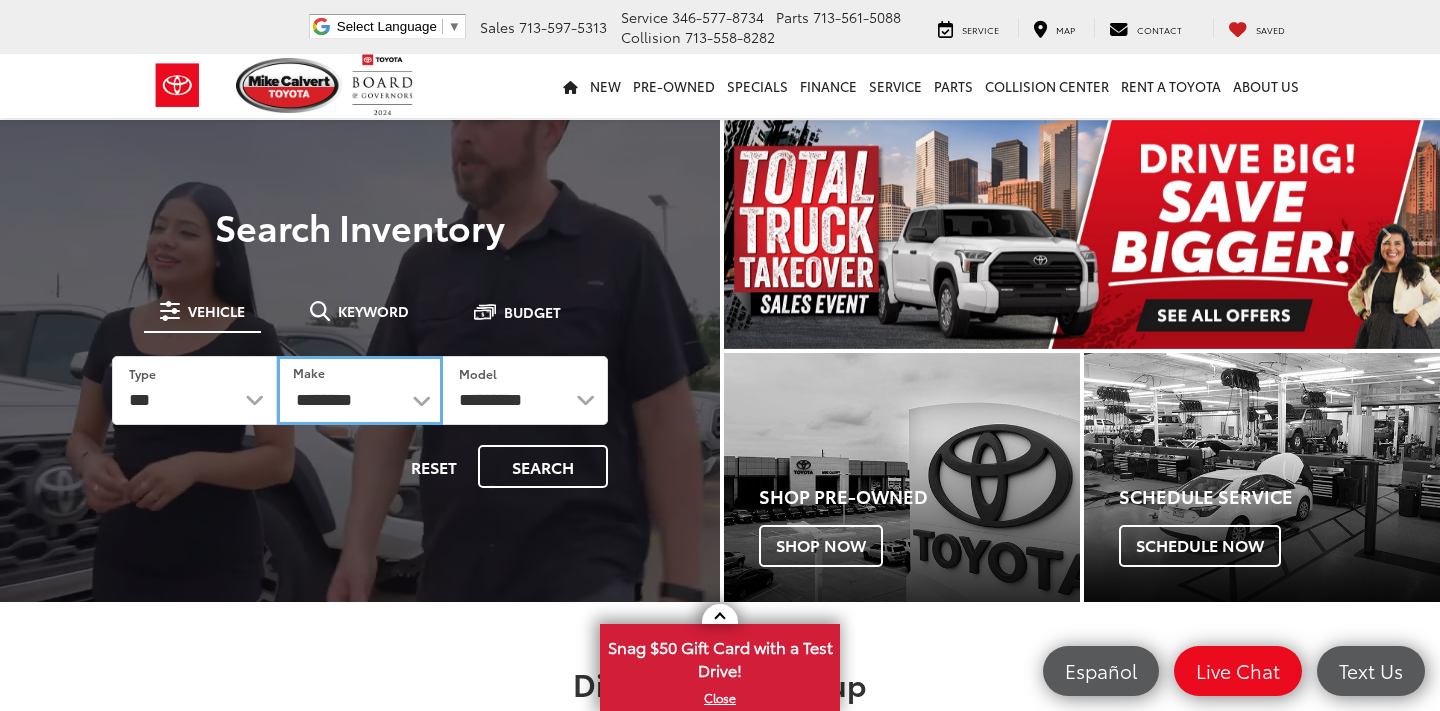 click on "**********" at bounding box center (359, 390) 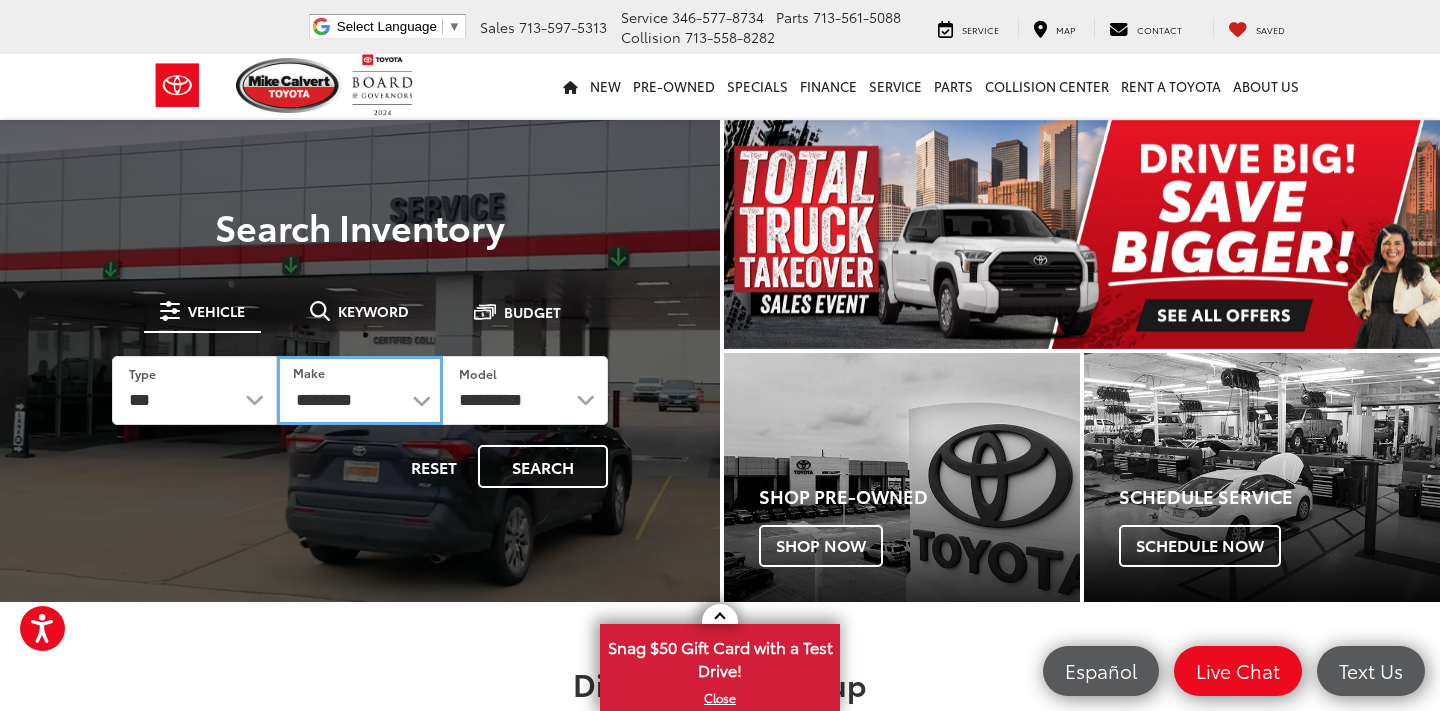 scroll, scrollTop: 0, scrollLeft: 0, axis: both 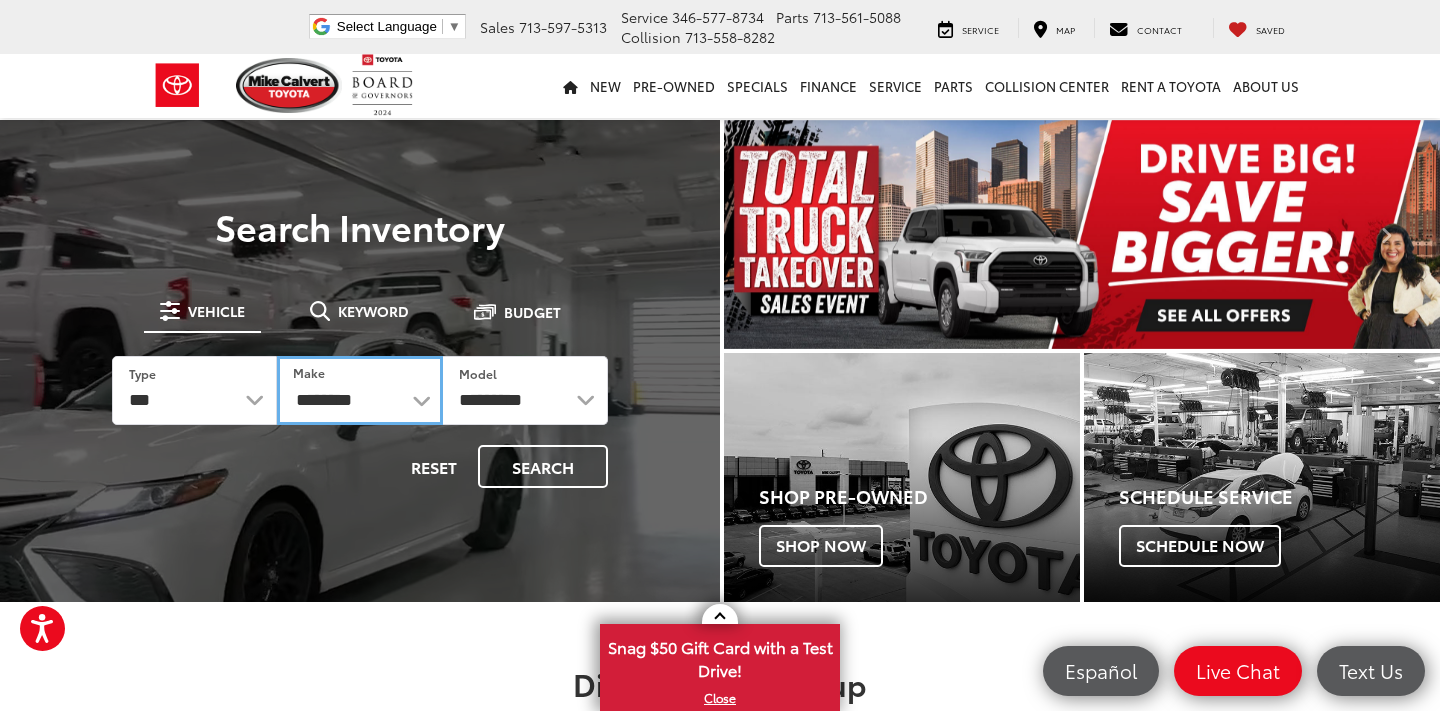 select on "******" 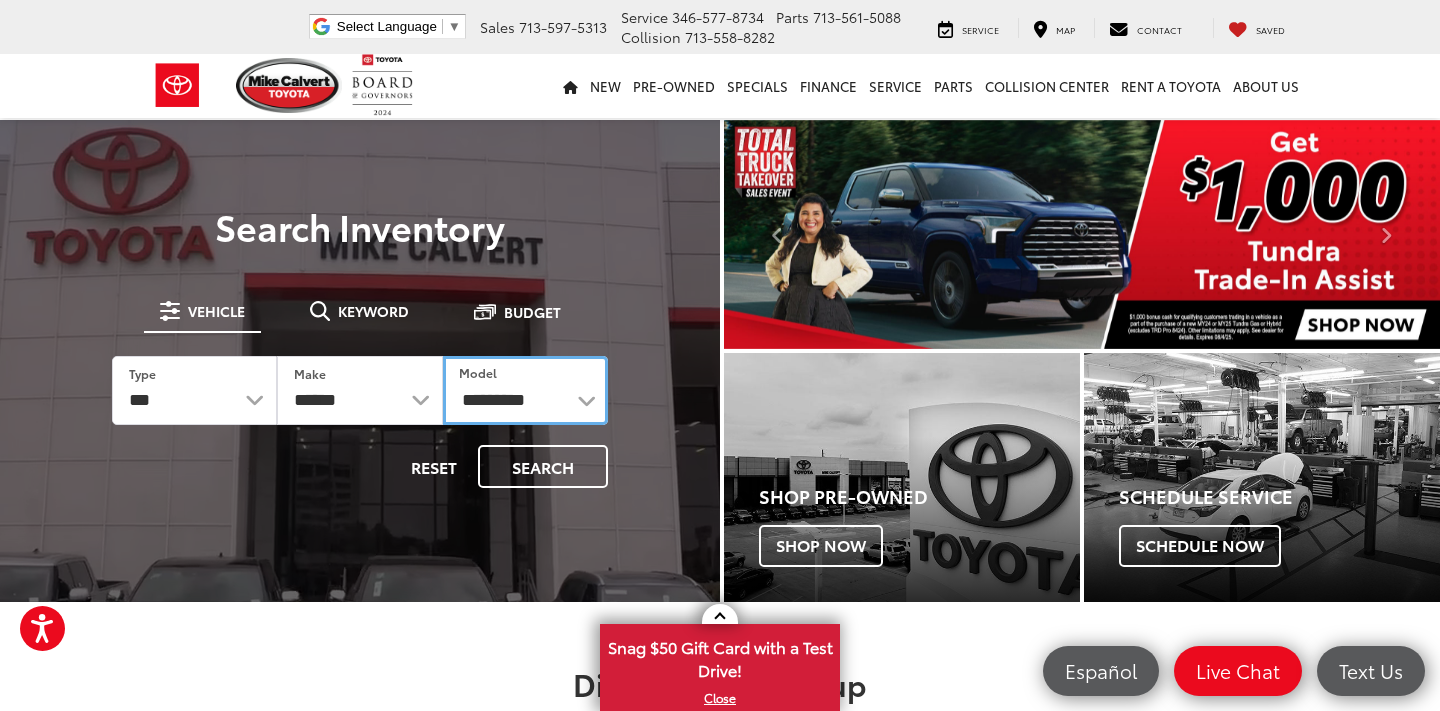 click on "**********" at bounding box center (525, 390) 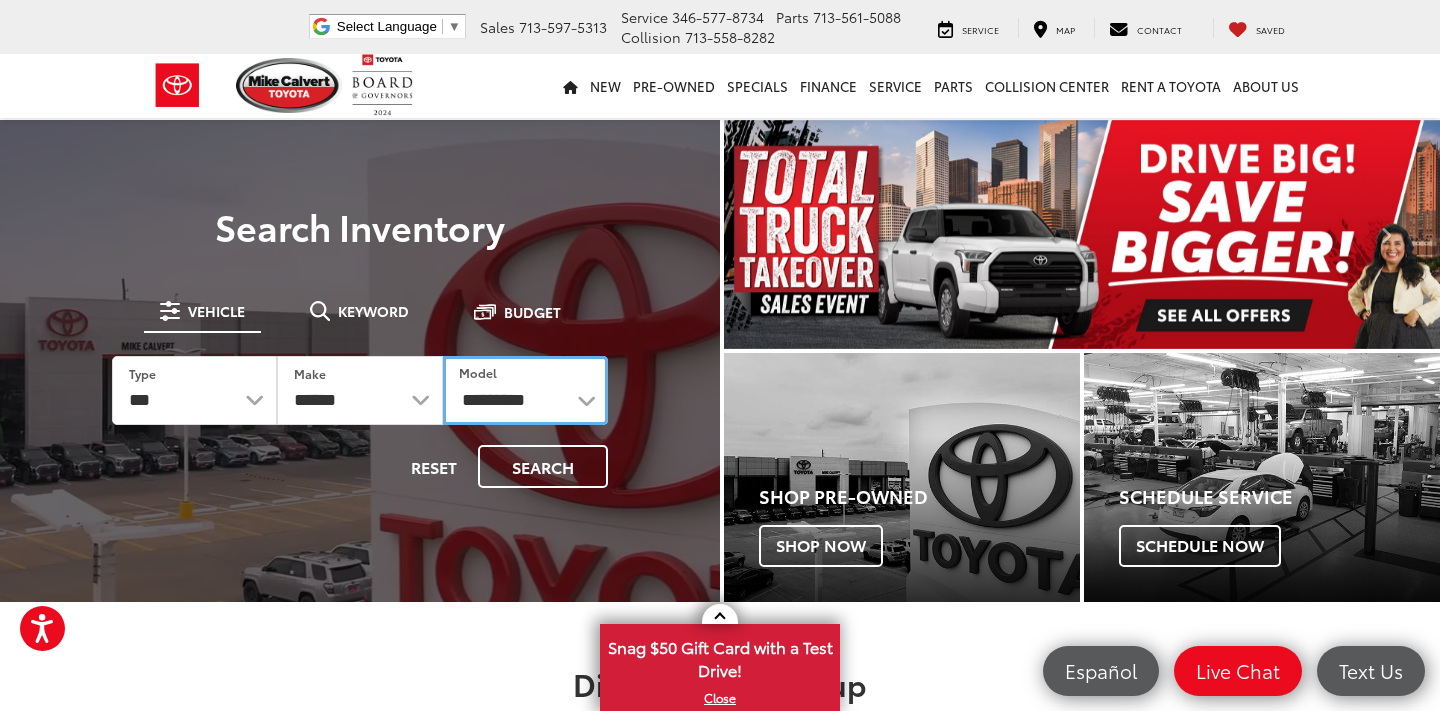 select on "****" 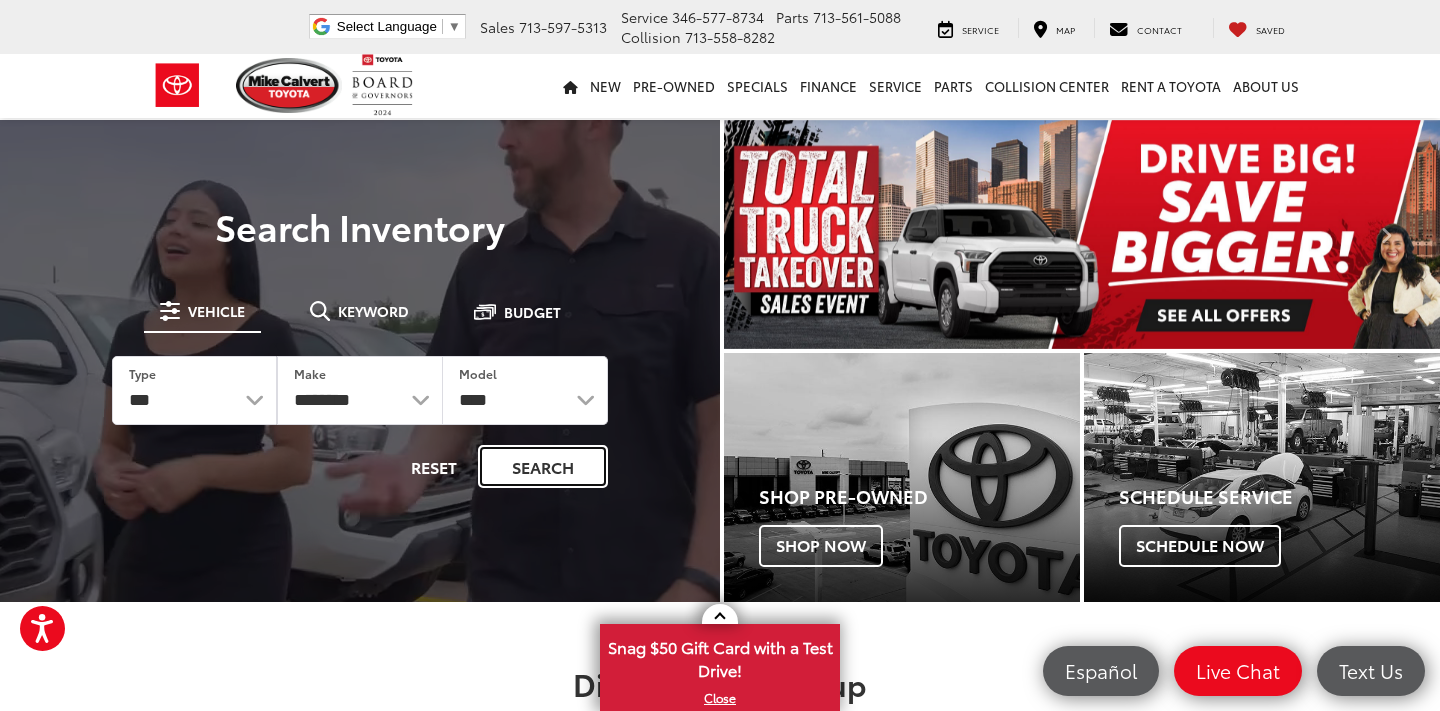 click on "Search" at bounding box center (543, 466) 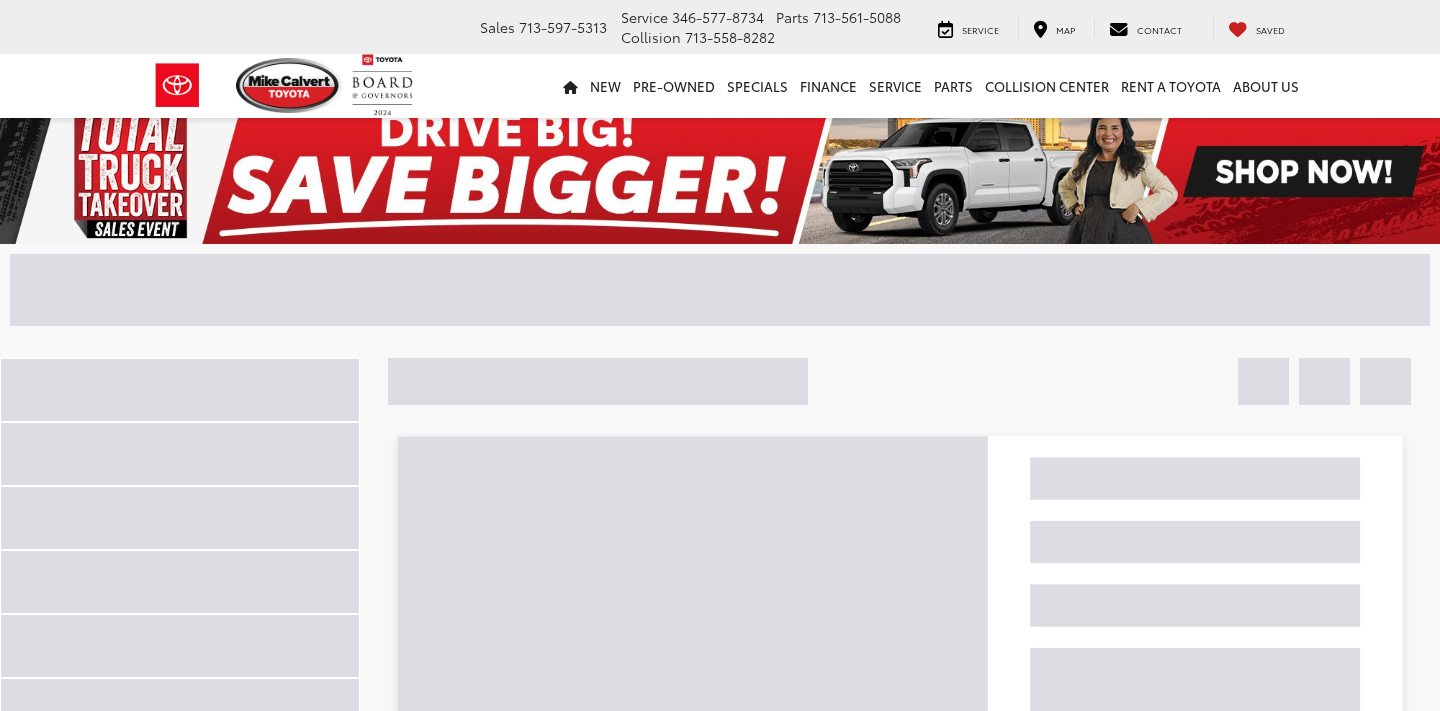 scroll, scrollTop: 0, scrollLeft: 0, axis: both 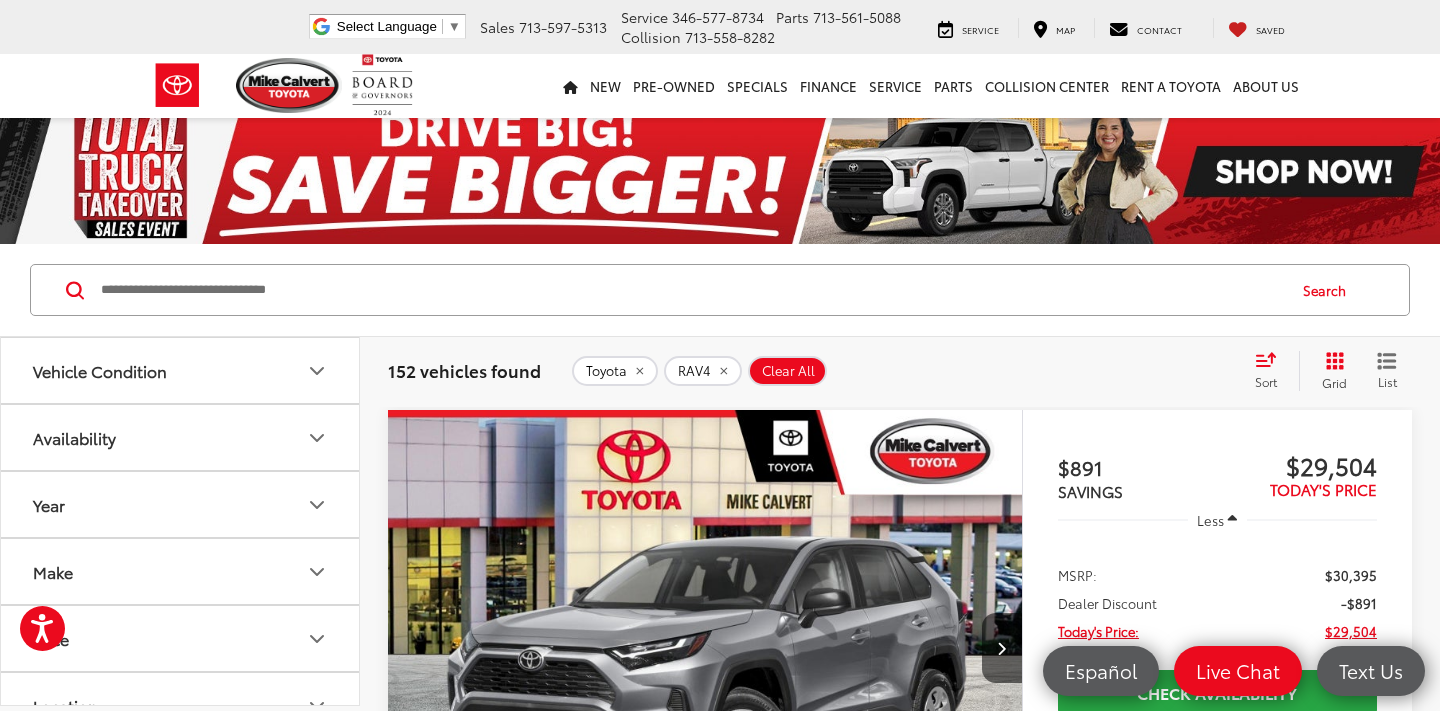 click on "Vehicle Condition" 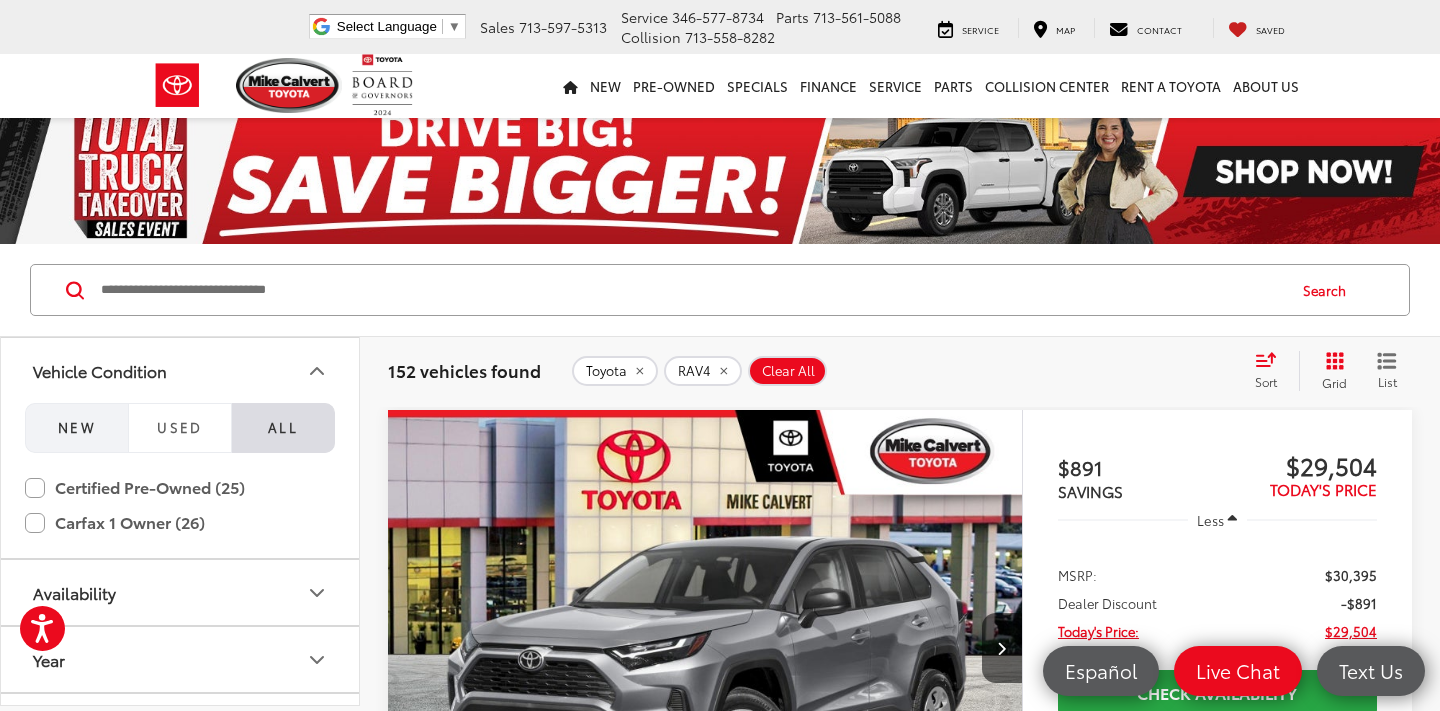 click on "NEW" at bounding box center (77, 427) 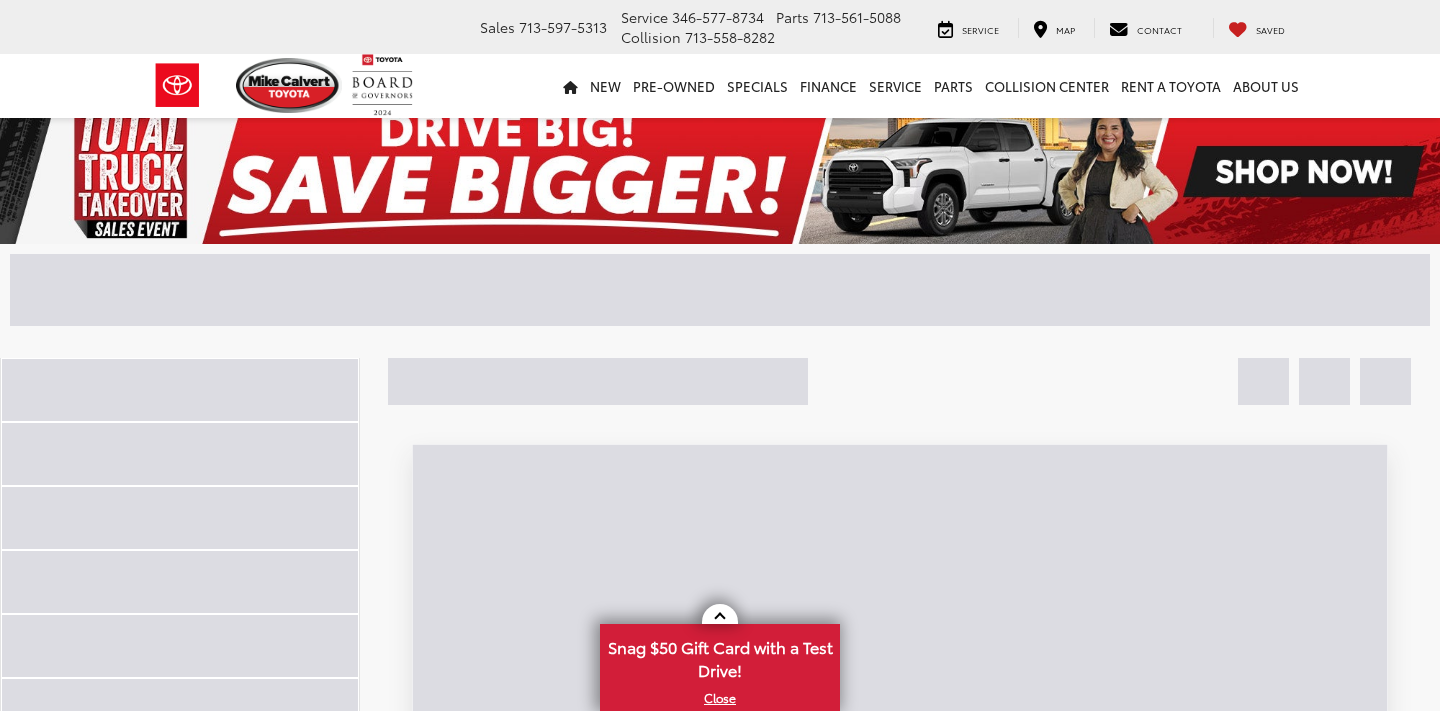 scroll, scrollTop: 0, scrollLeft: 0, axis: both 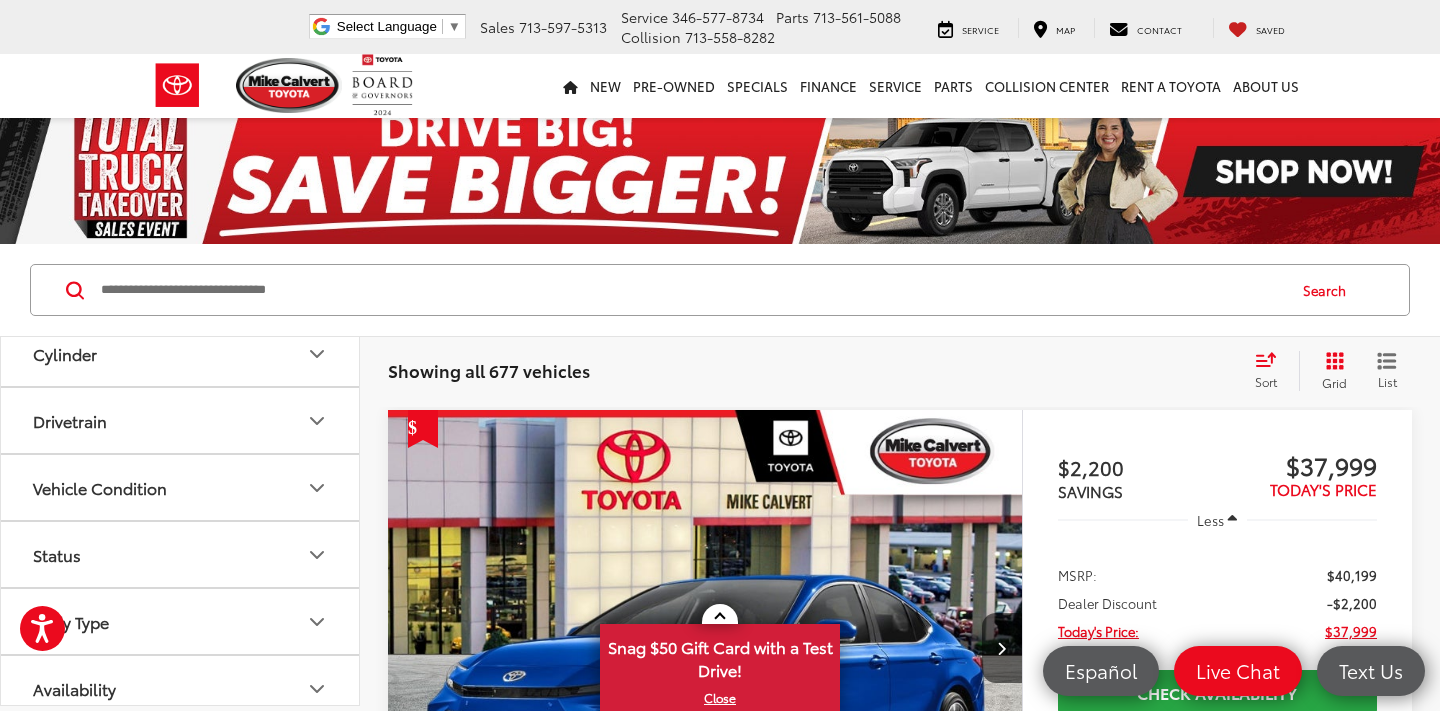click 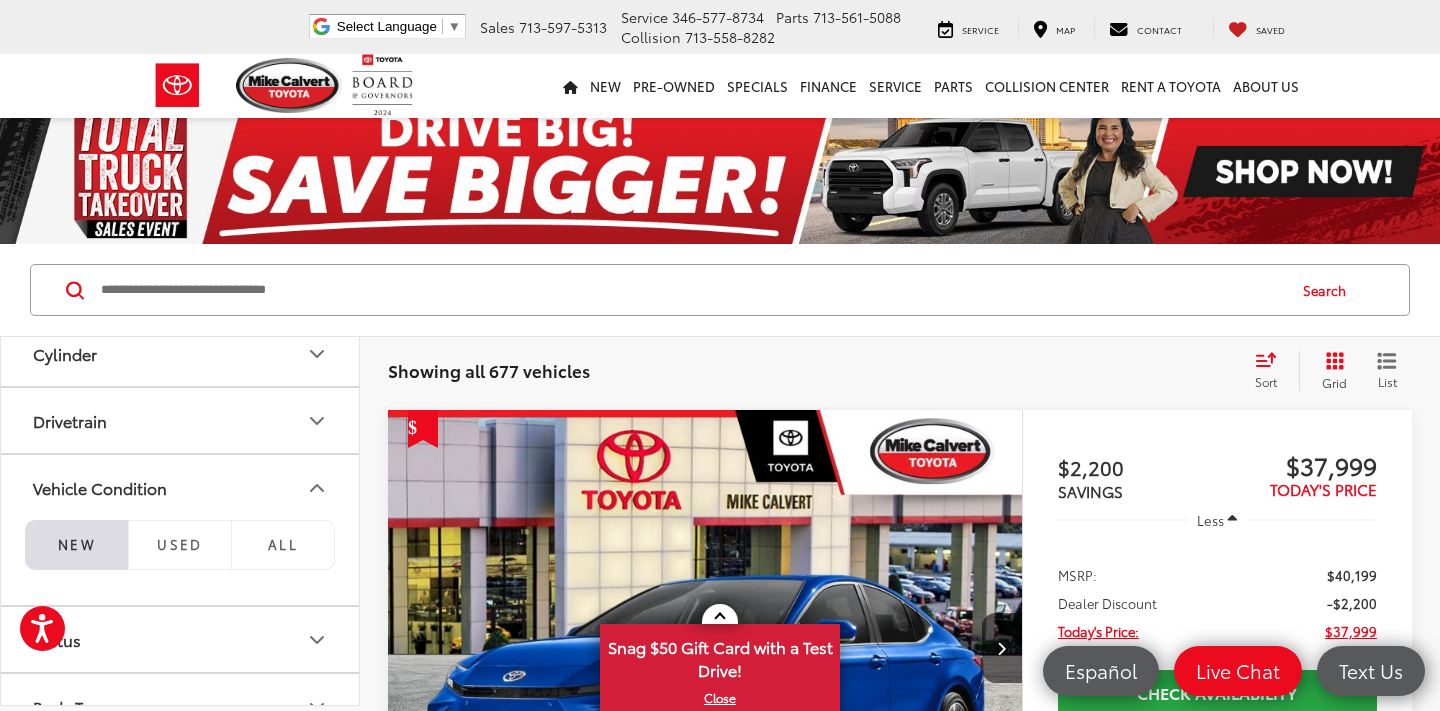click 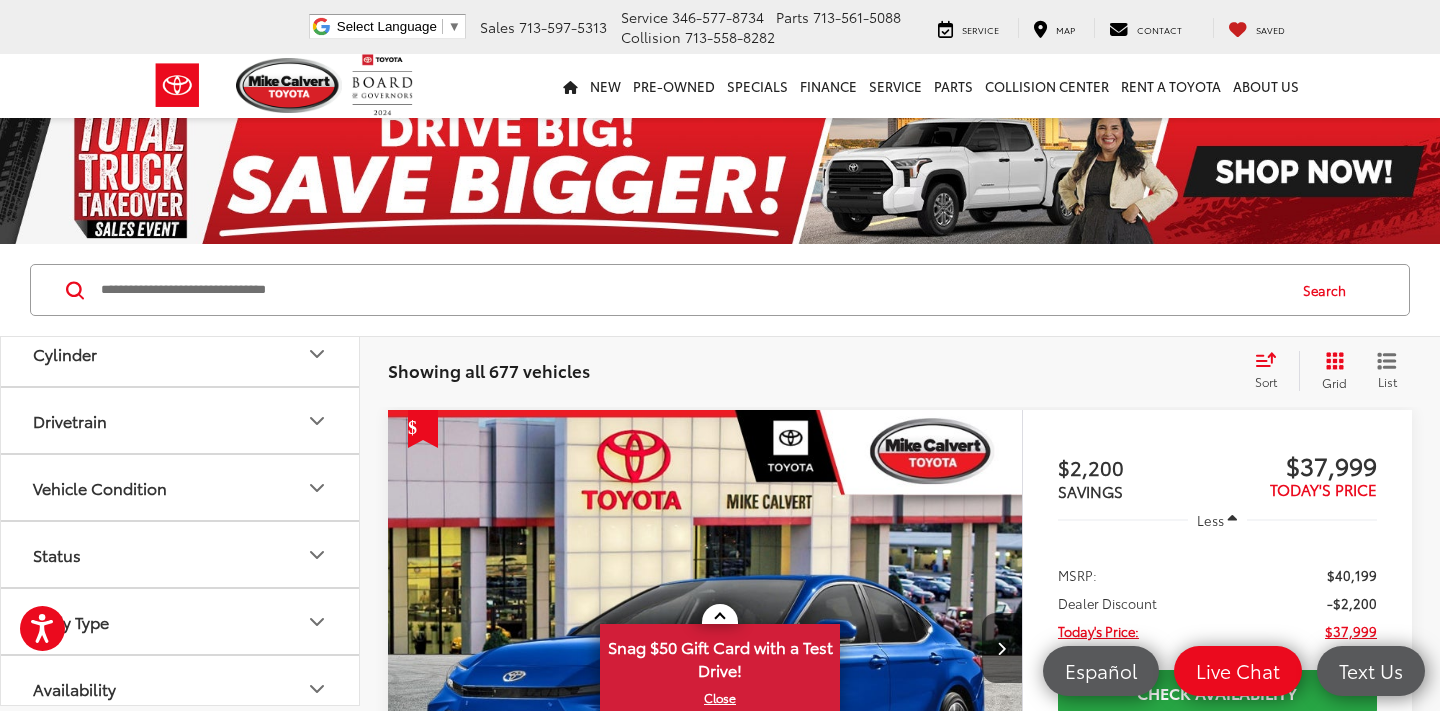 click on "Status" at bounding box center [181, 554] 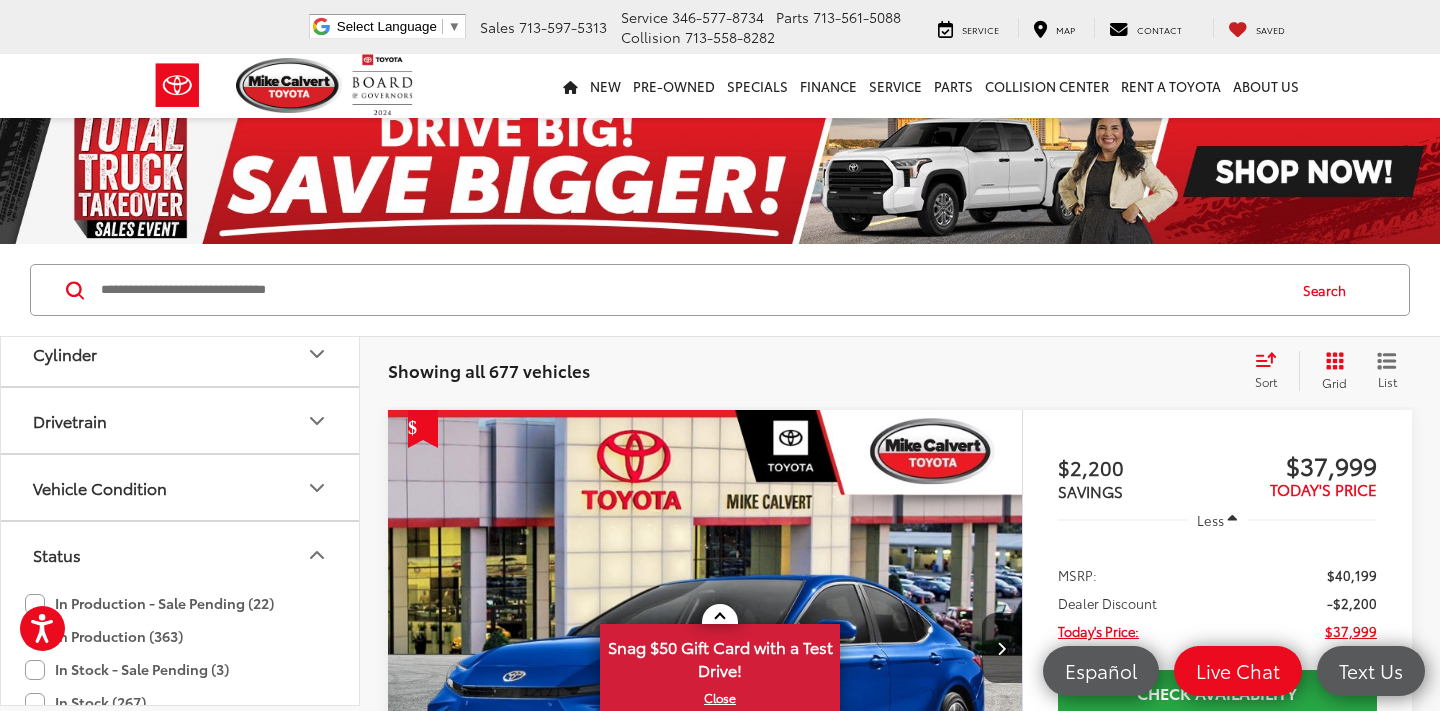 click 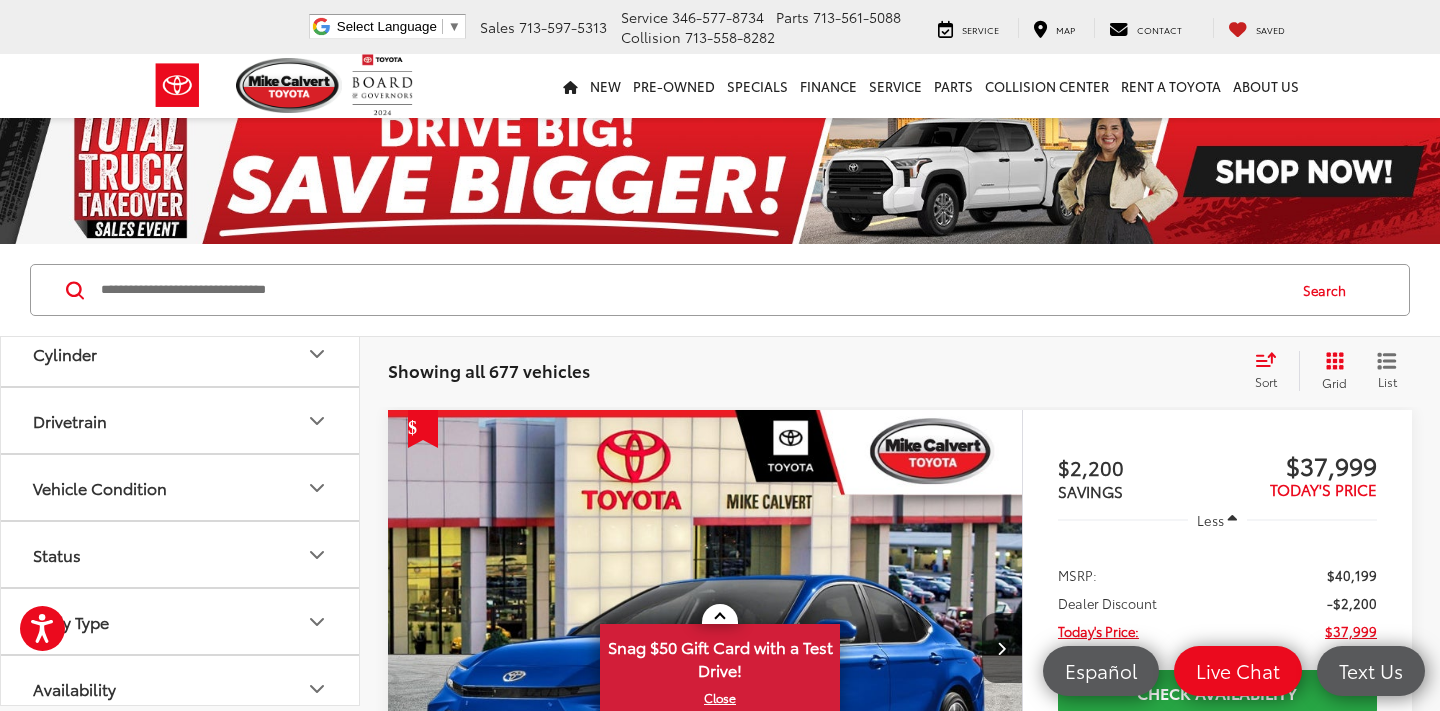 scroll, scrollTop: 704, scrollLeft: 0, axis: vertical 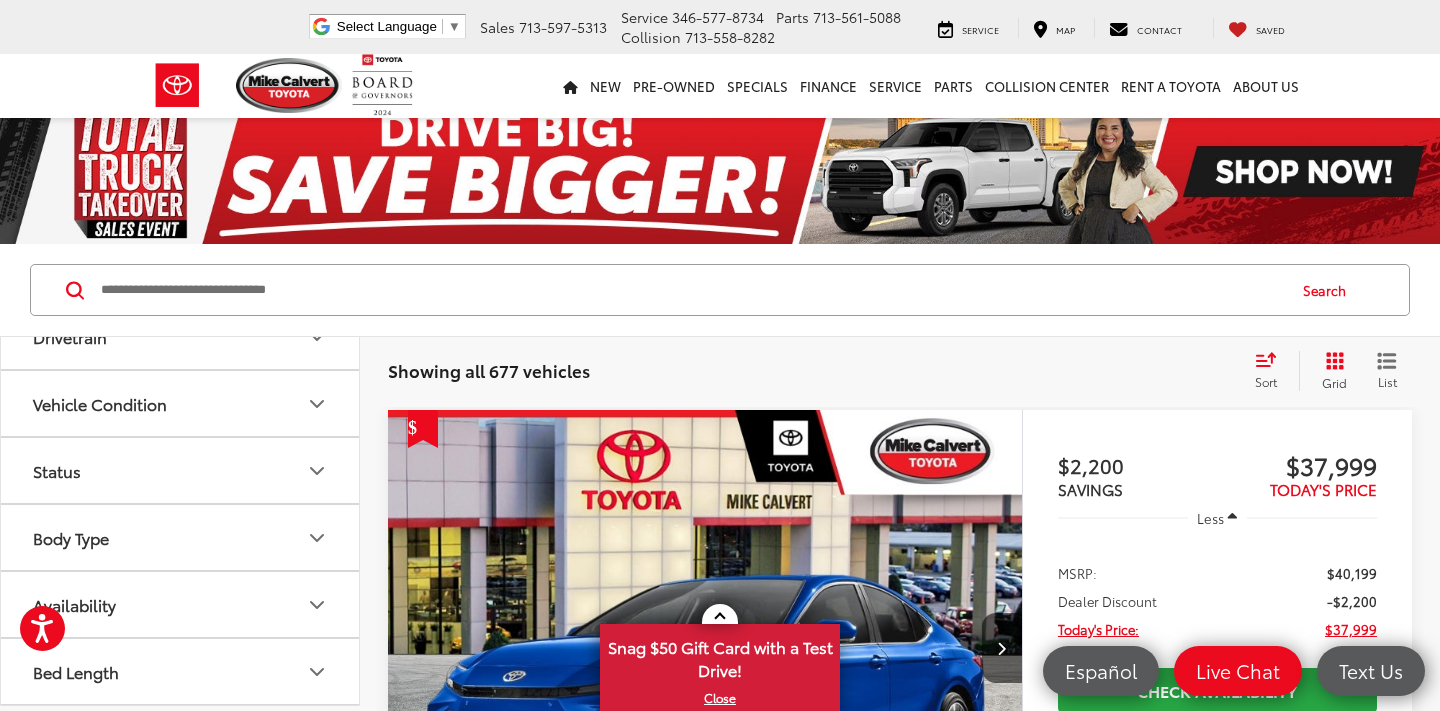 click on "Body Type" at bounding box center [181, 537] 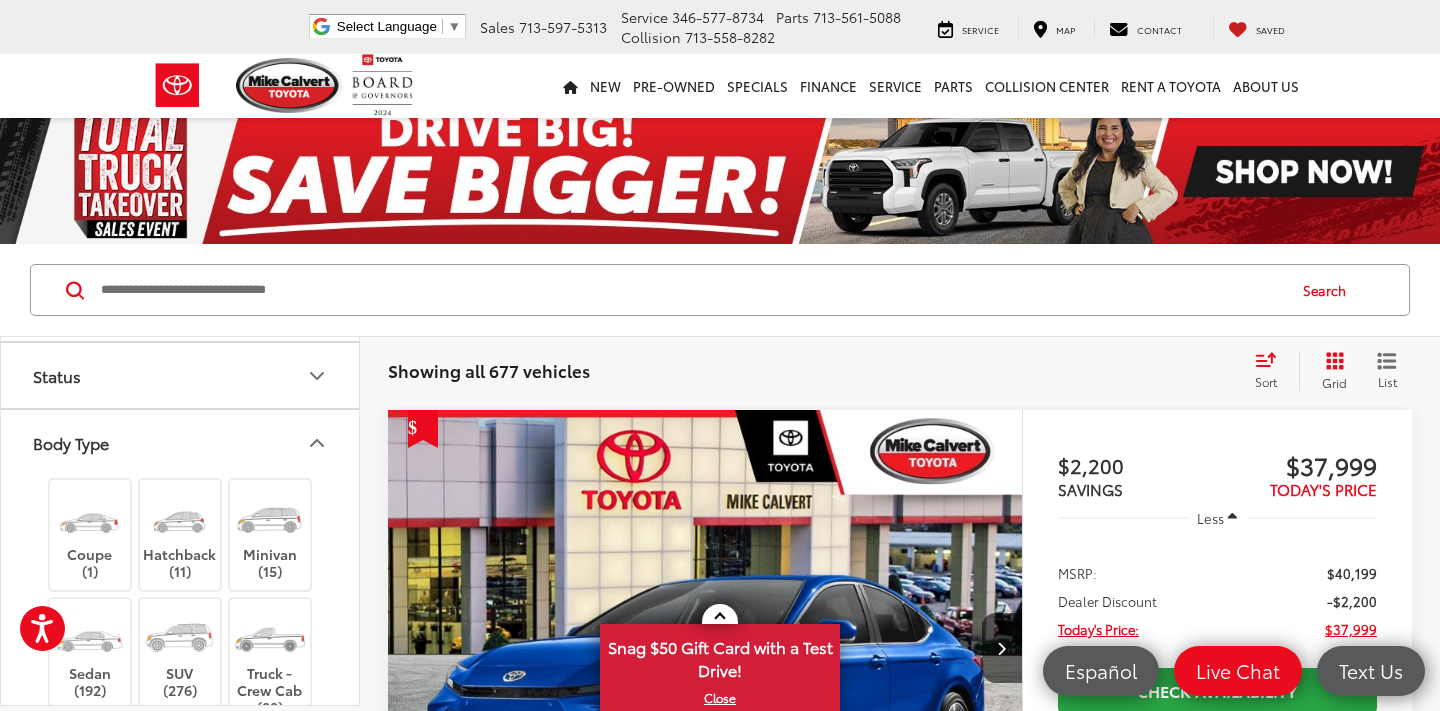 click on "Body Type" at bounding box center [181, 442] 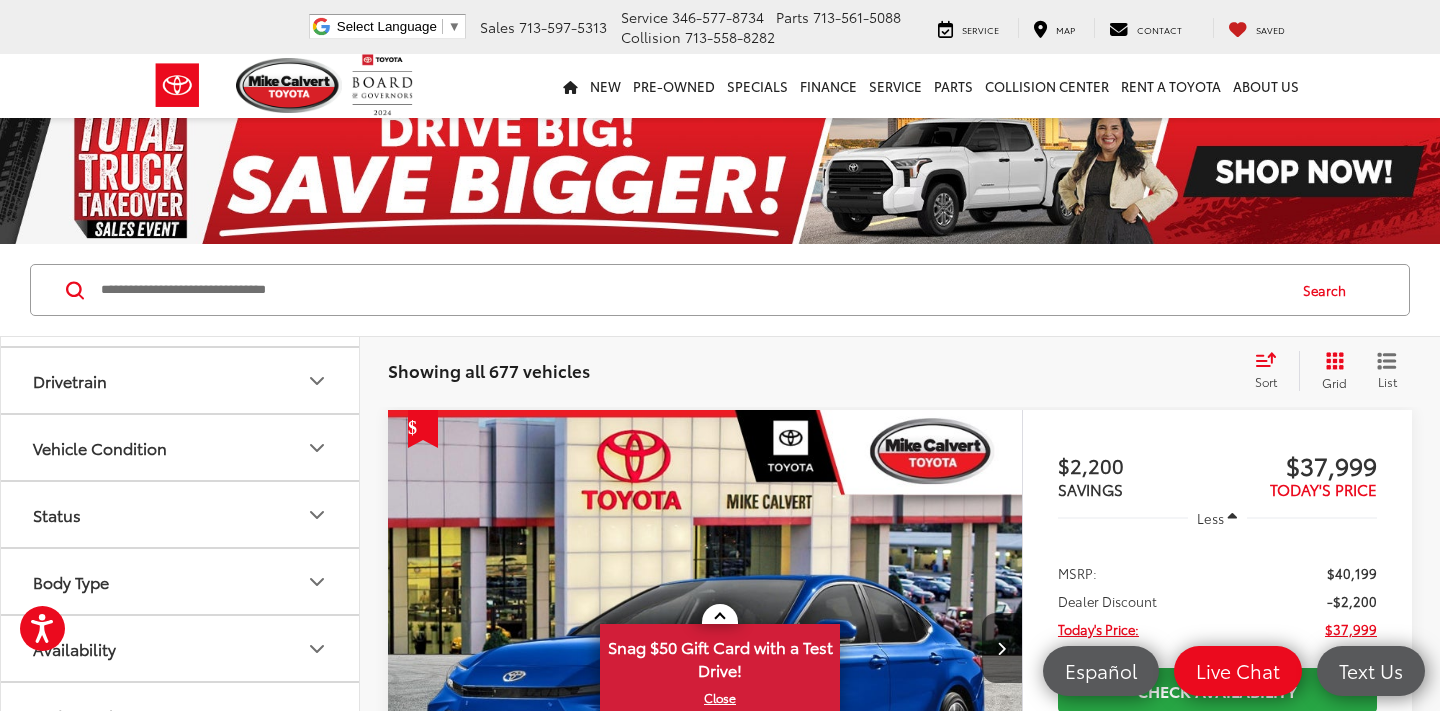 scroll, scrollTop: 69, scrollLeft: 0, axis: vertical 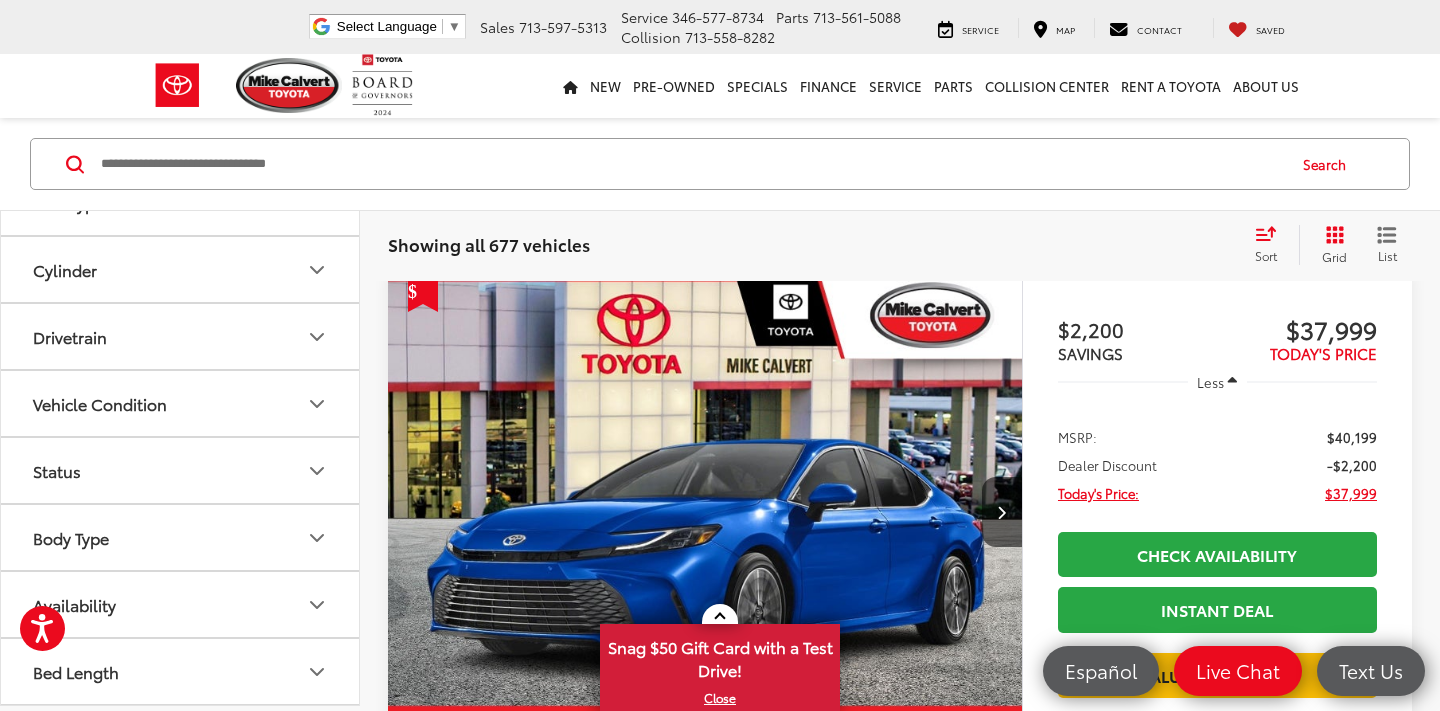 click 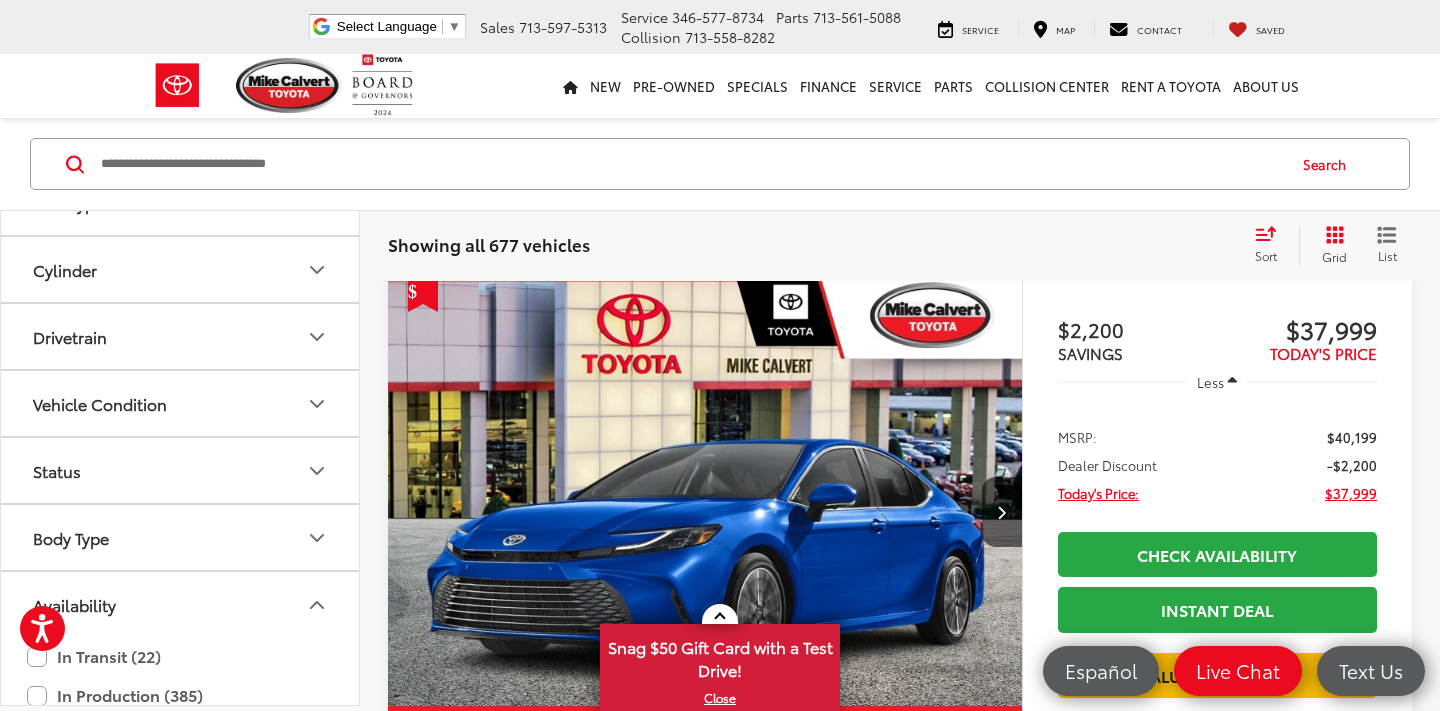 click 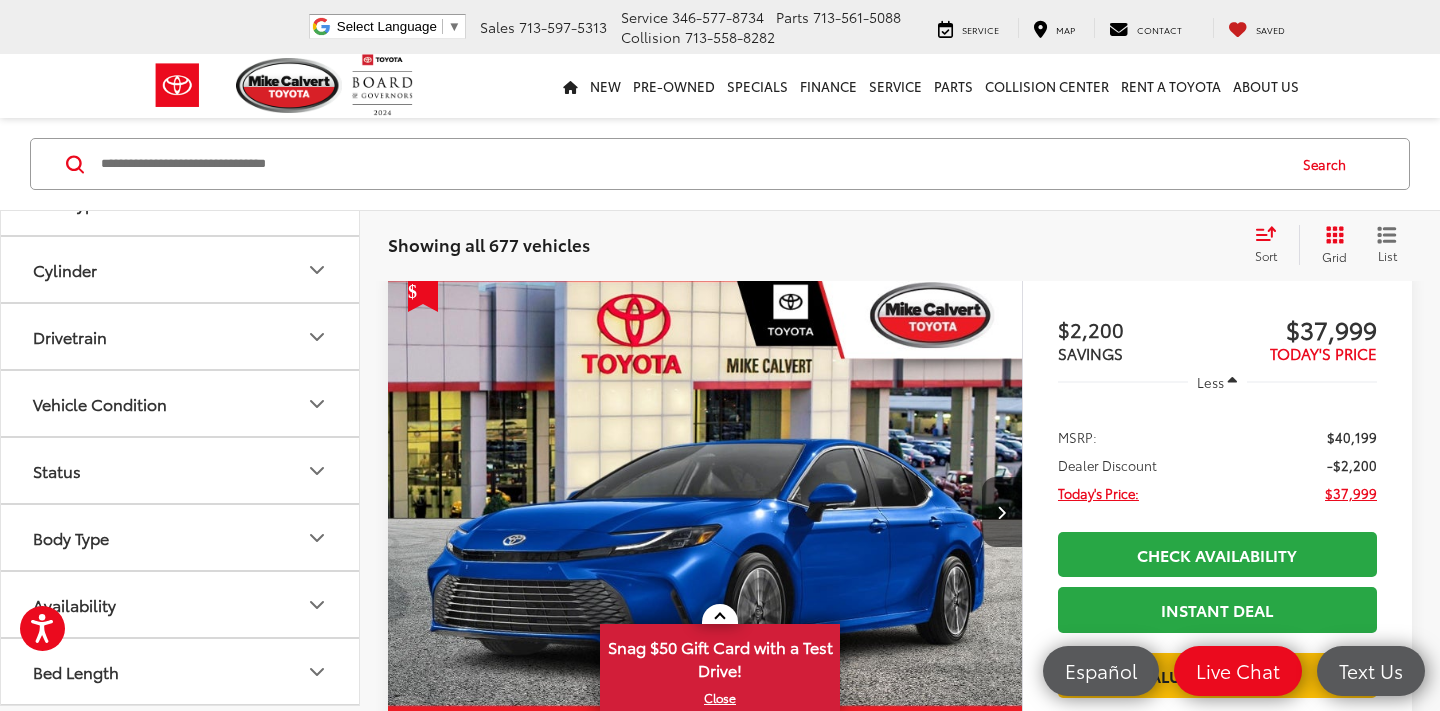 click on "Body Type" at bounding box center [181, 537] 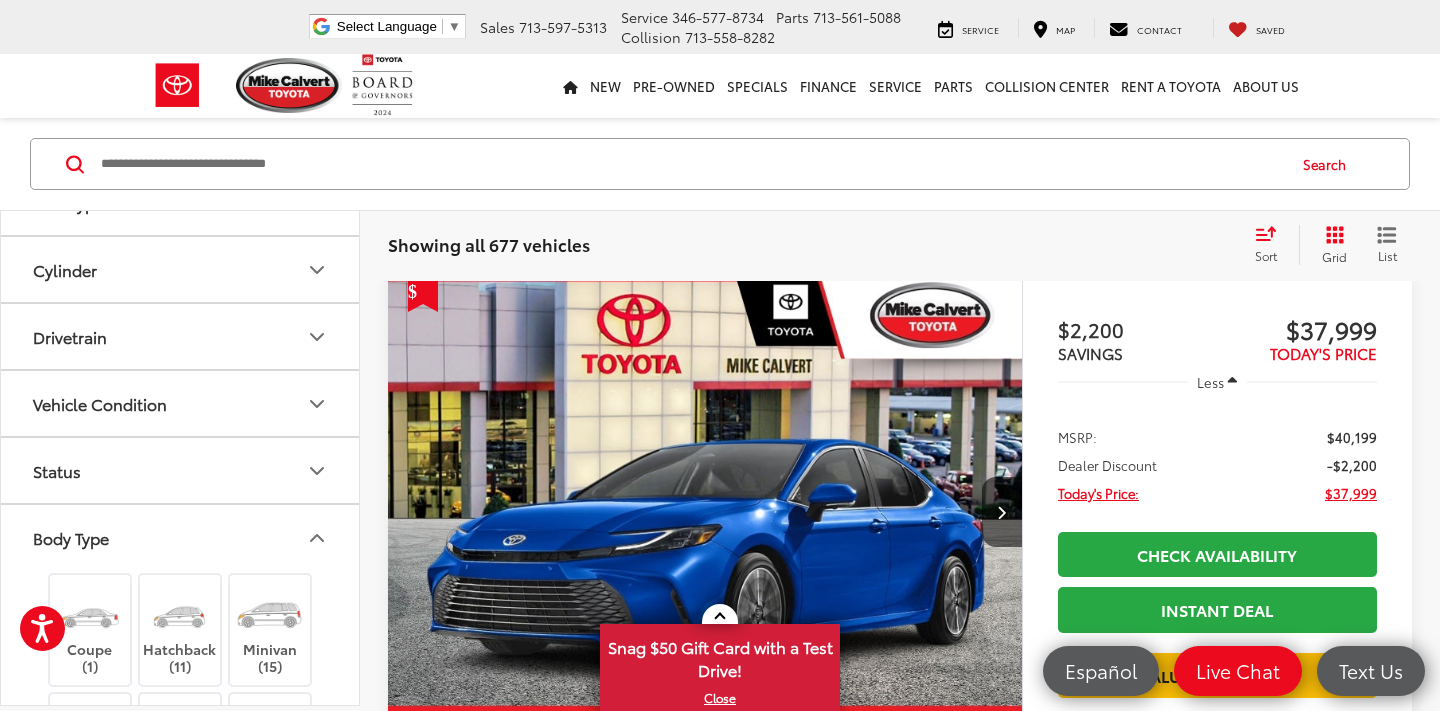 click on "Body Type" at bounding box center (181, 537) 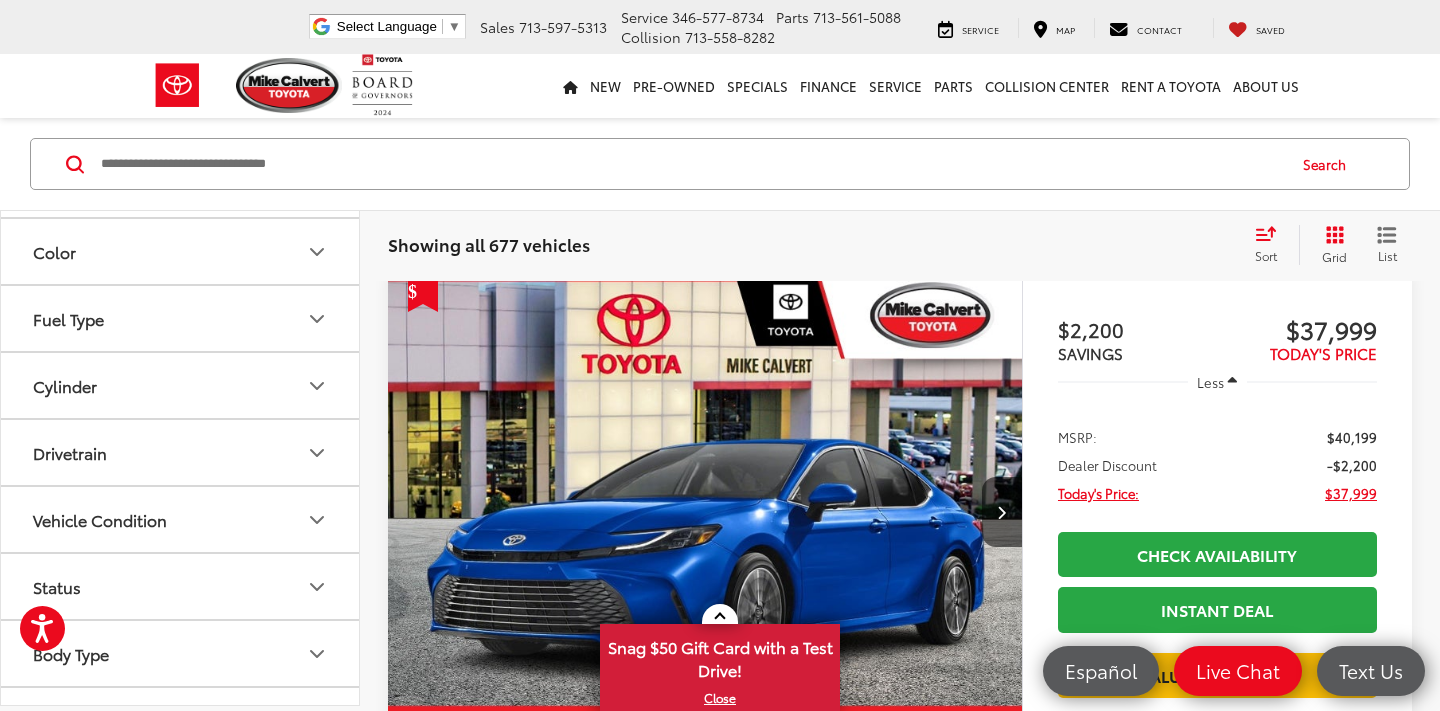 scroll, scrollTop: 291, scrollLeft: 0, axis: vertical 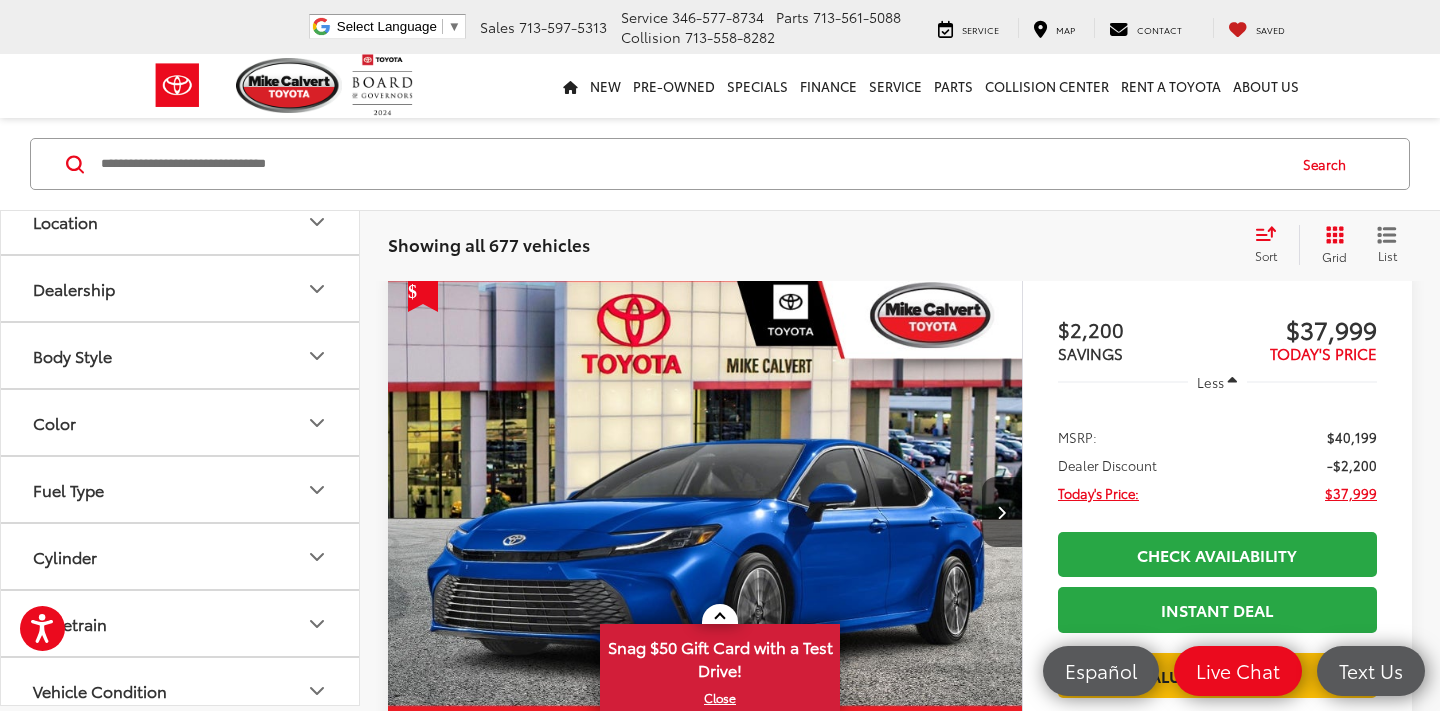 click on "Body Style" at bounding box center [181, 355] 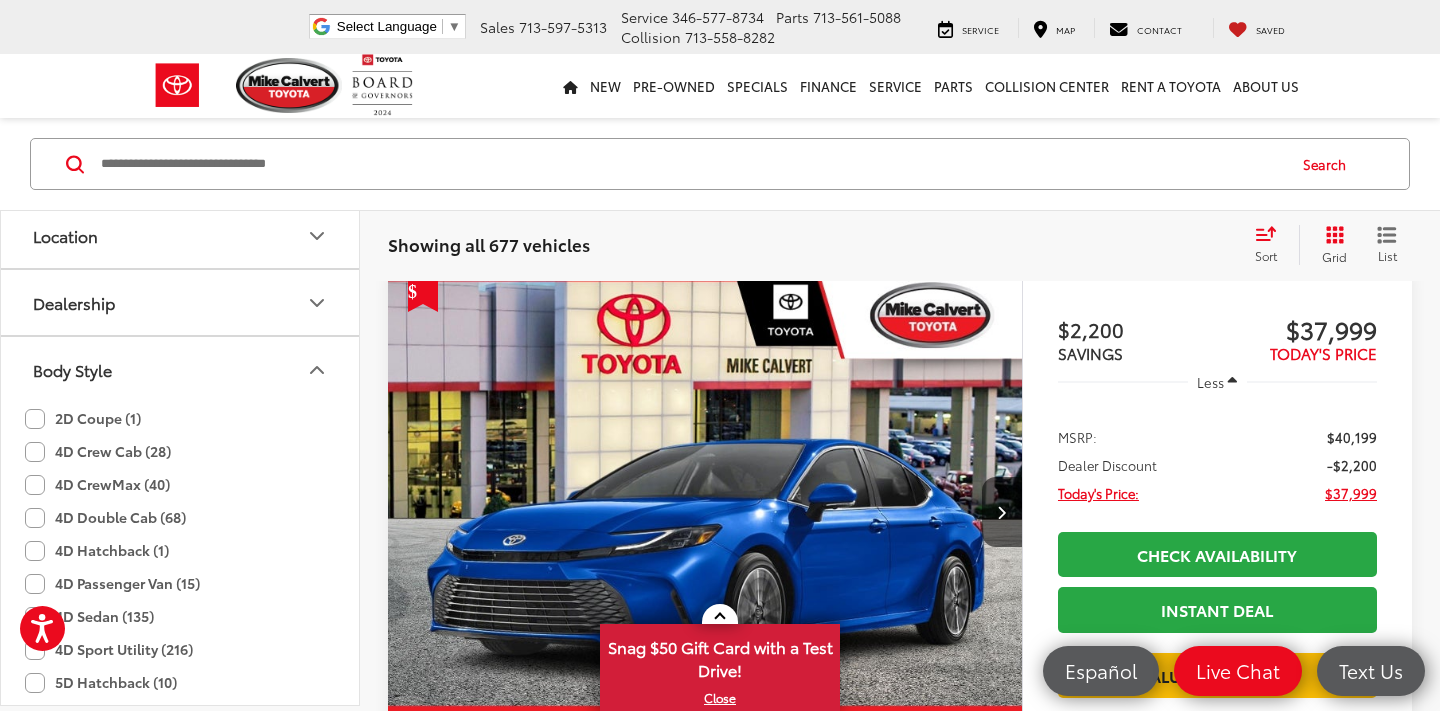 scroll, scrollTop: 222, scrollLeft: 0, axis: vertical 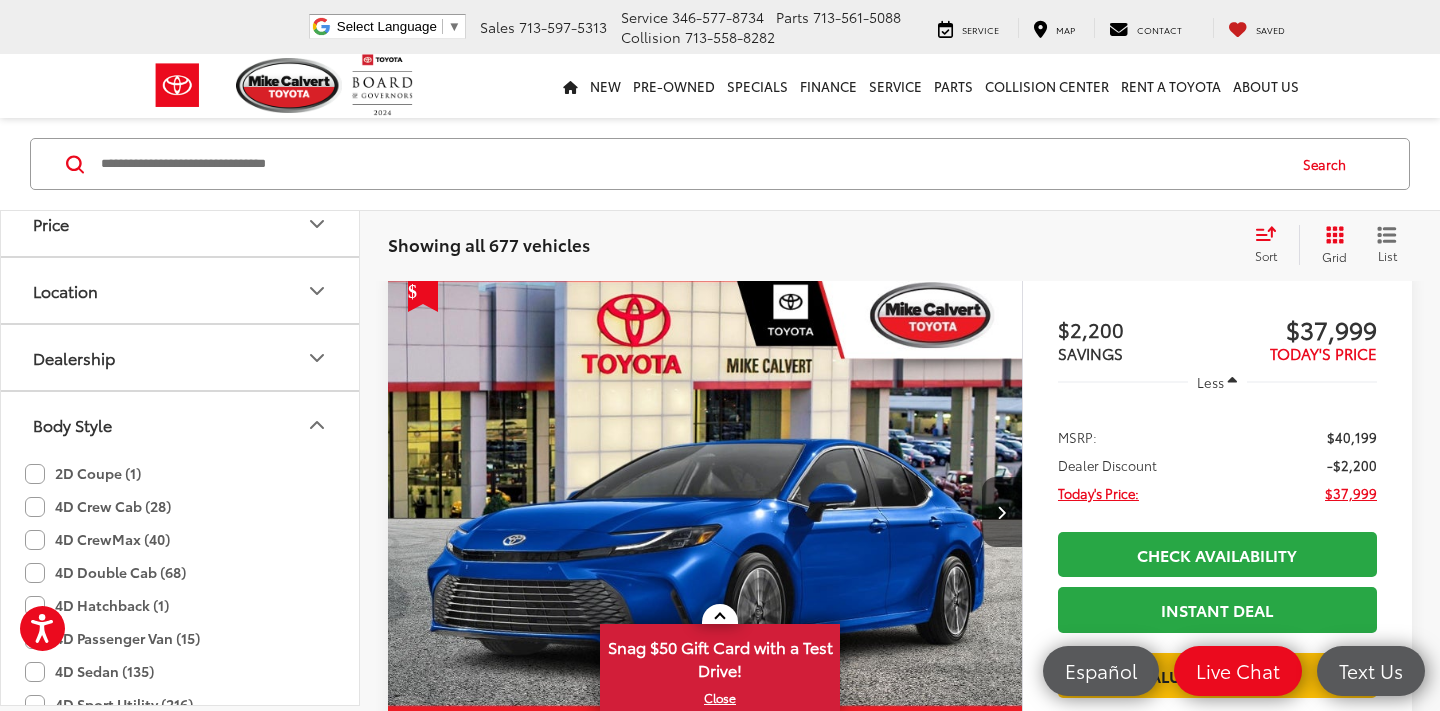 click on "Body Style" at bounding box center [181, 424] 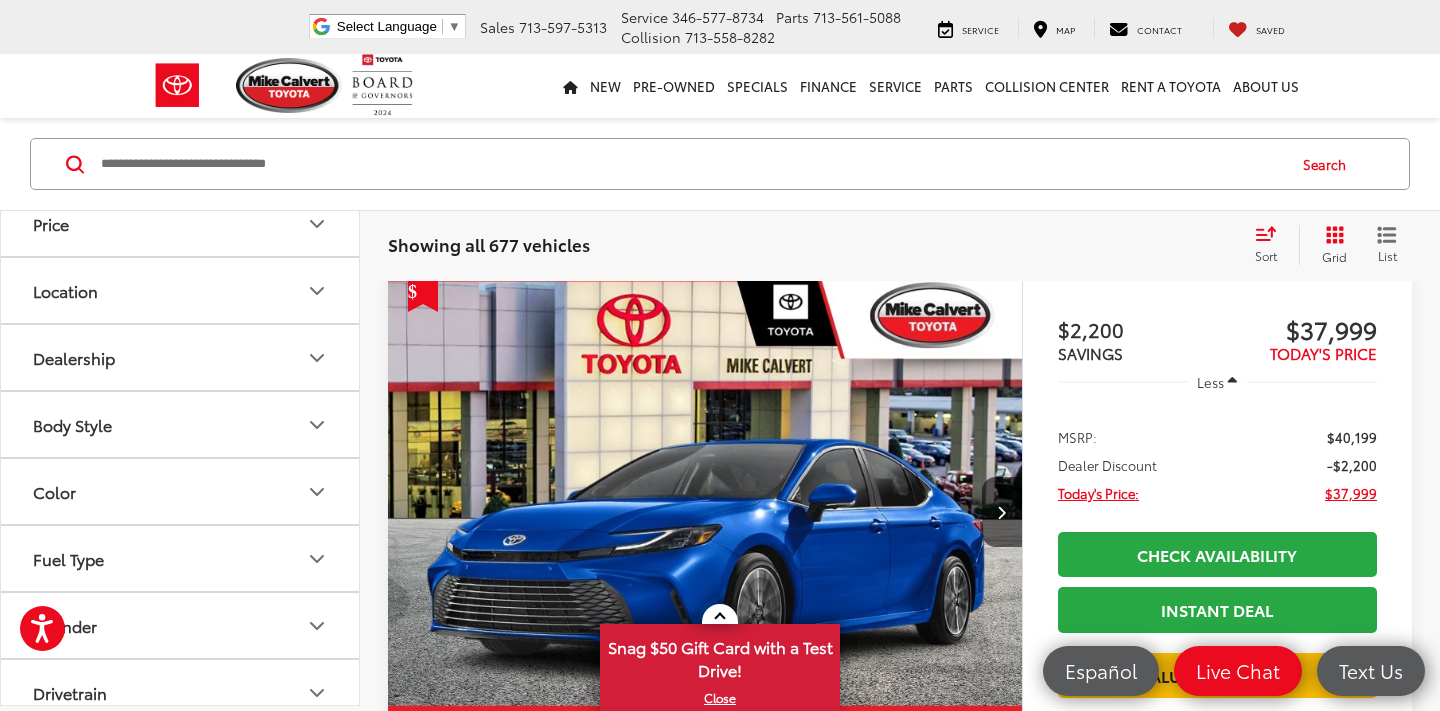 click on "Dealership" at bounding box center (181, 357) 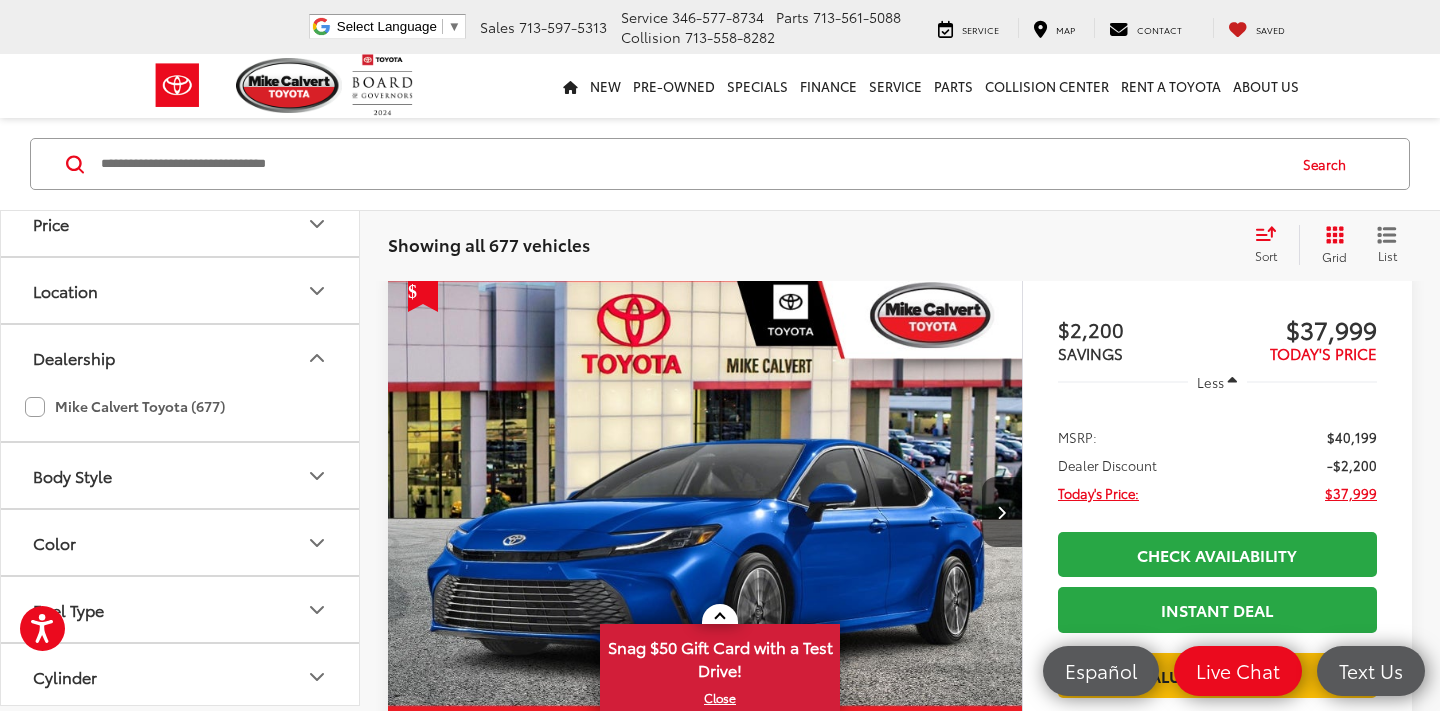 click on "Dealership" at bounding box center [181, 357] 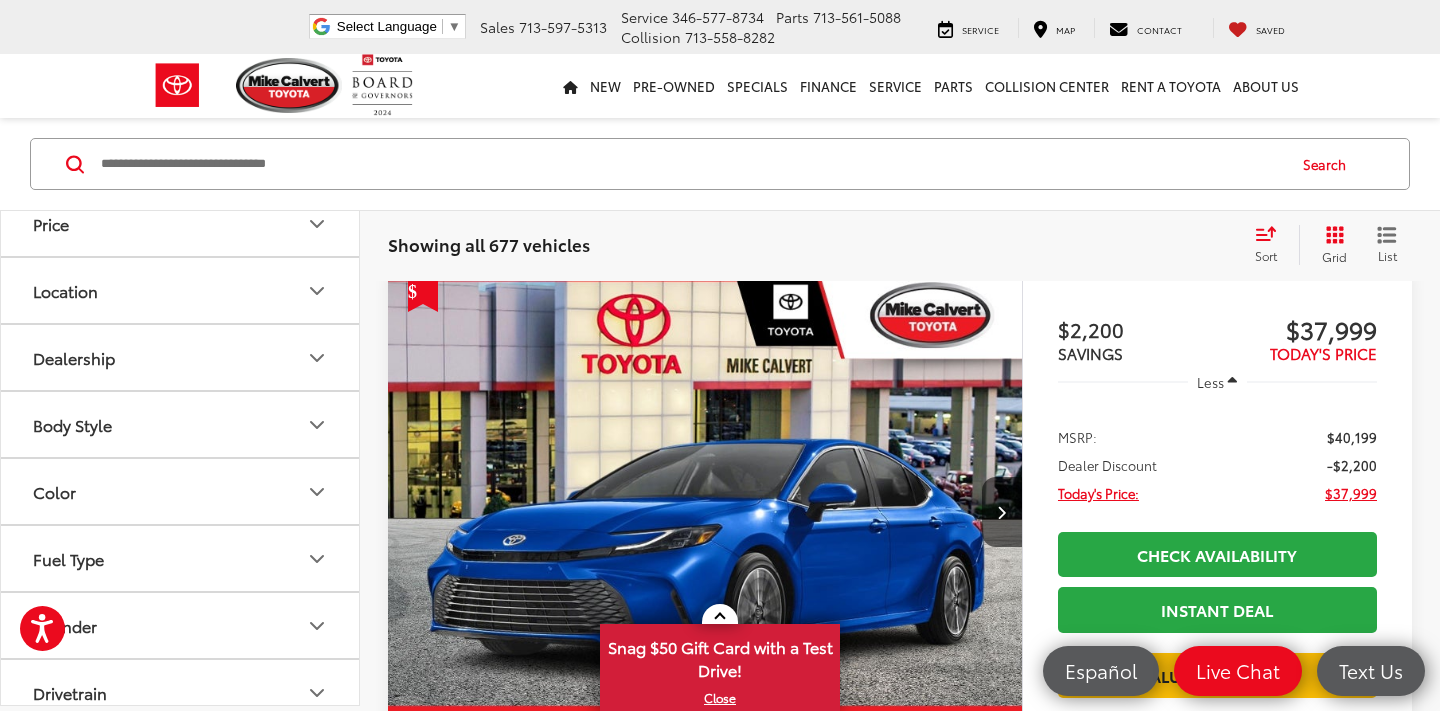 click on "Location" at bounding box center (181, 290) 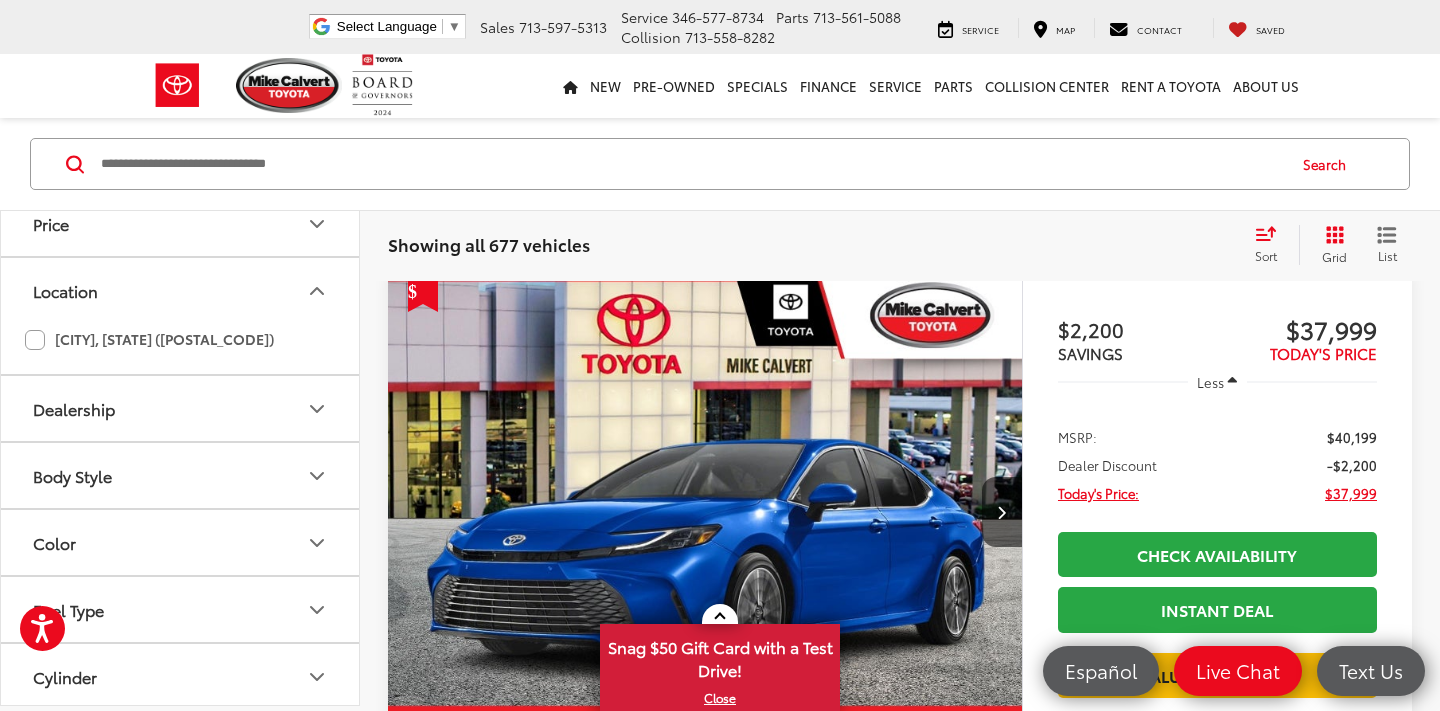 click on "Location" at bounding box center [181, 290] 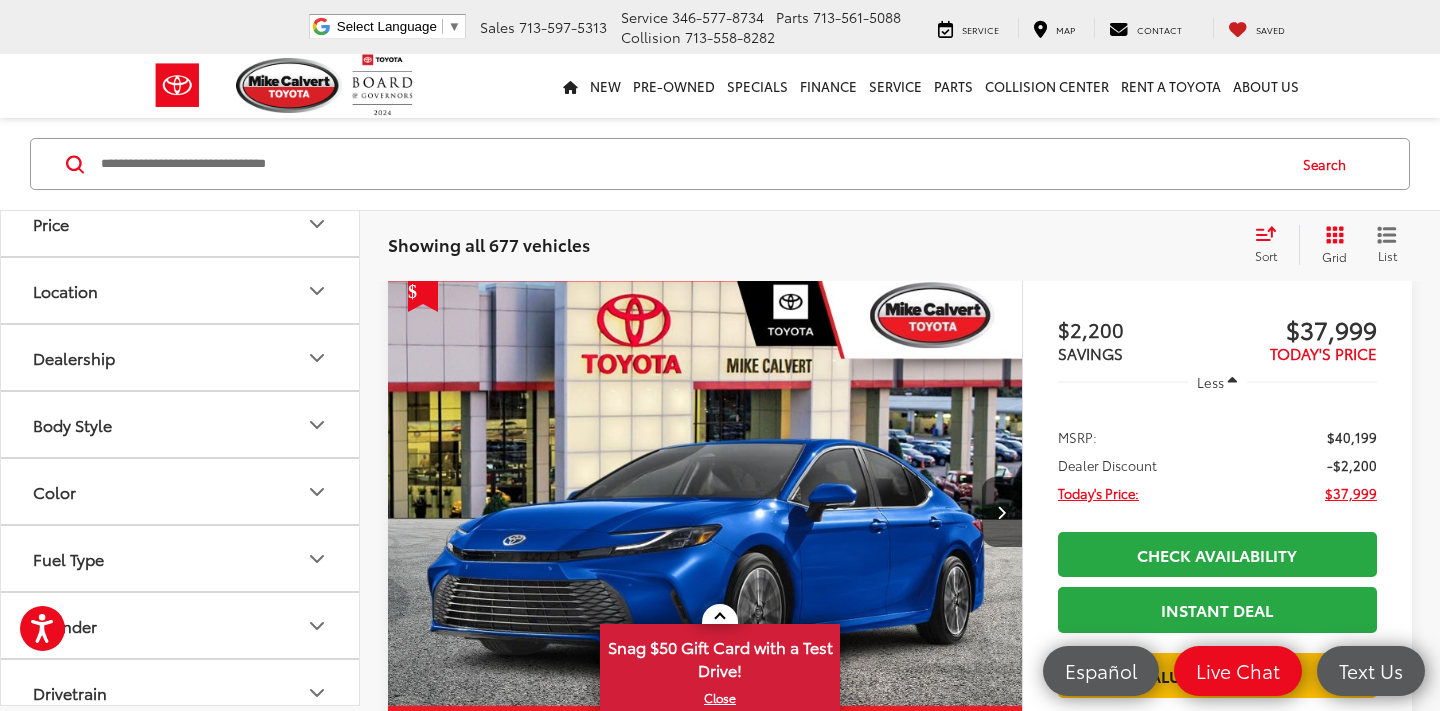 click on "Price" at bounding box center (181, 223) 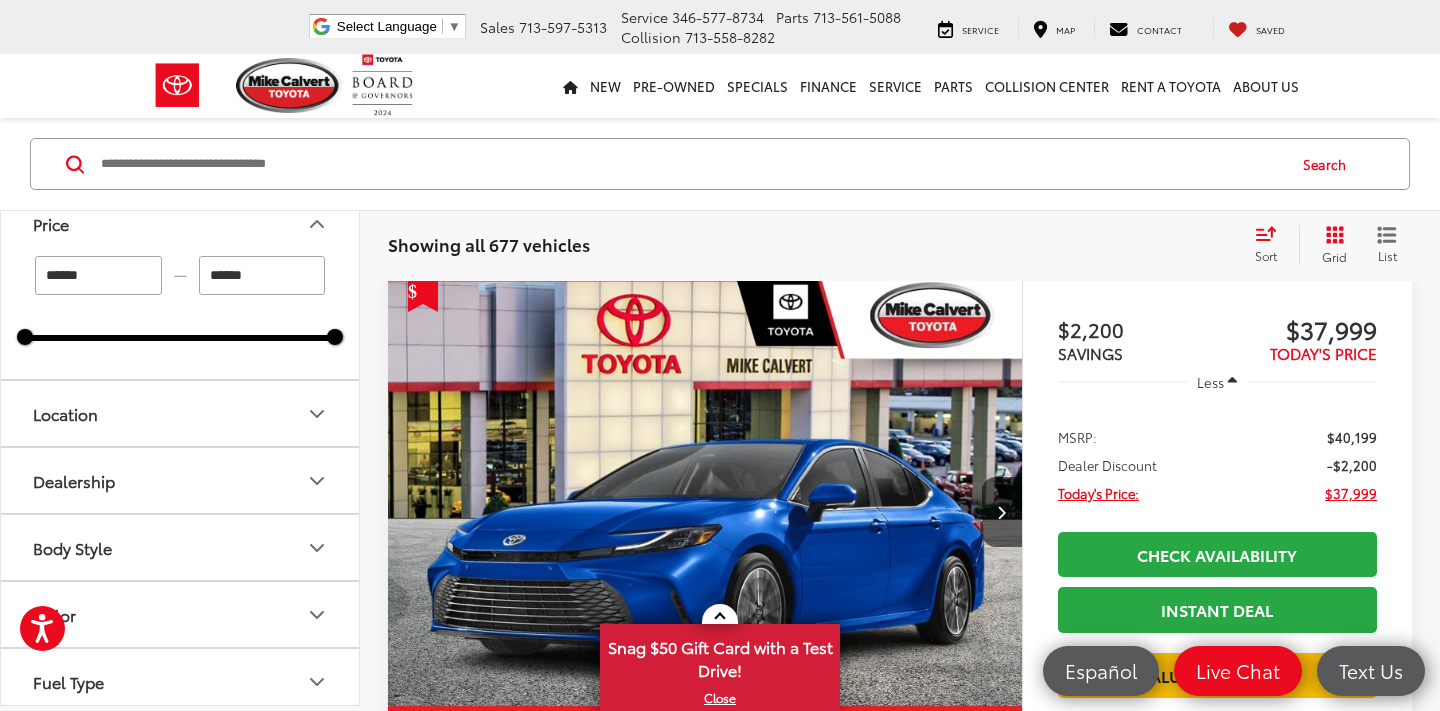 scroll, scrollTop: 165, scrollLeft: 0, axis: vertical 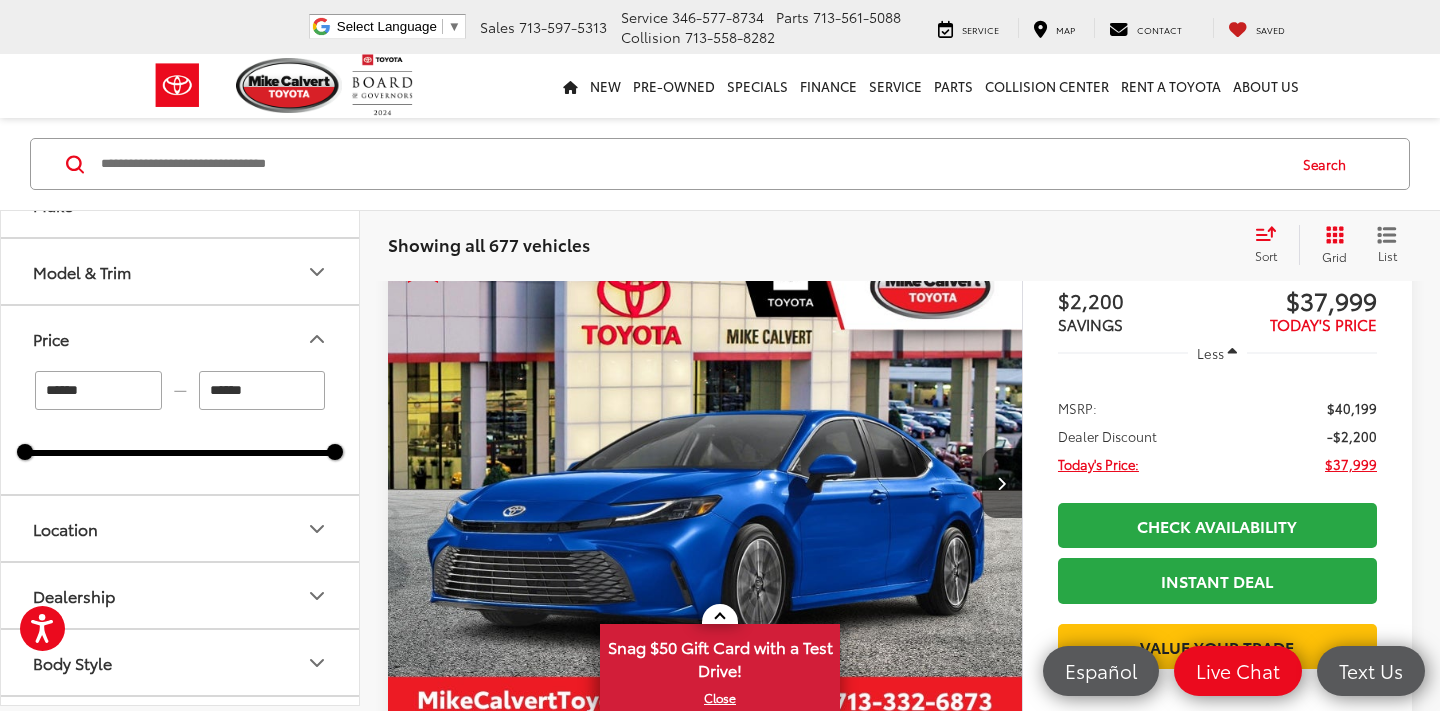 click on "Price" at bounding box center (181, 338) 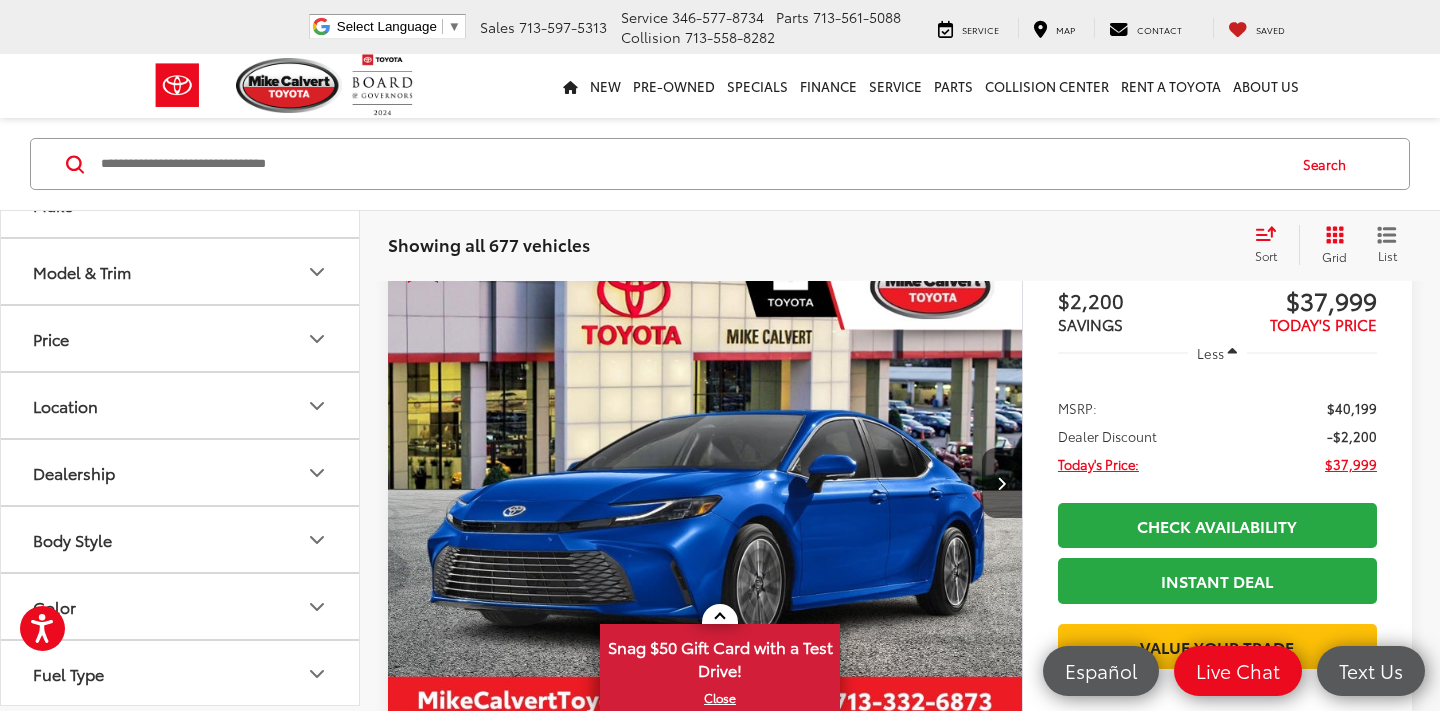 click on "Model & Trim" at bounding box center (181, 271) 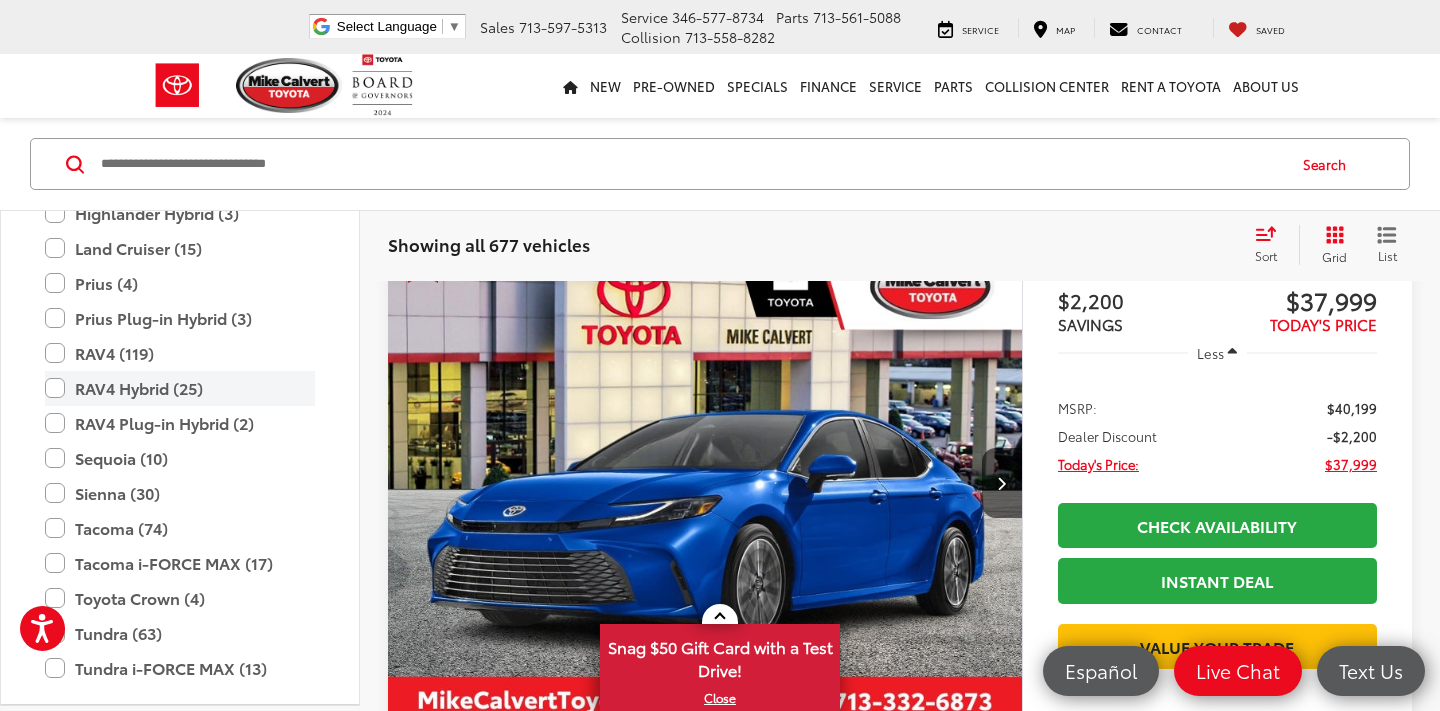 scroll, scrollTop: 718, scrollLeft: 0, axis: vertical 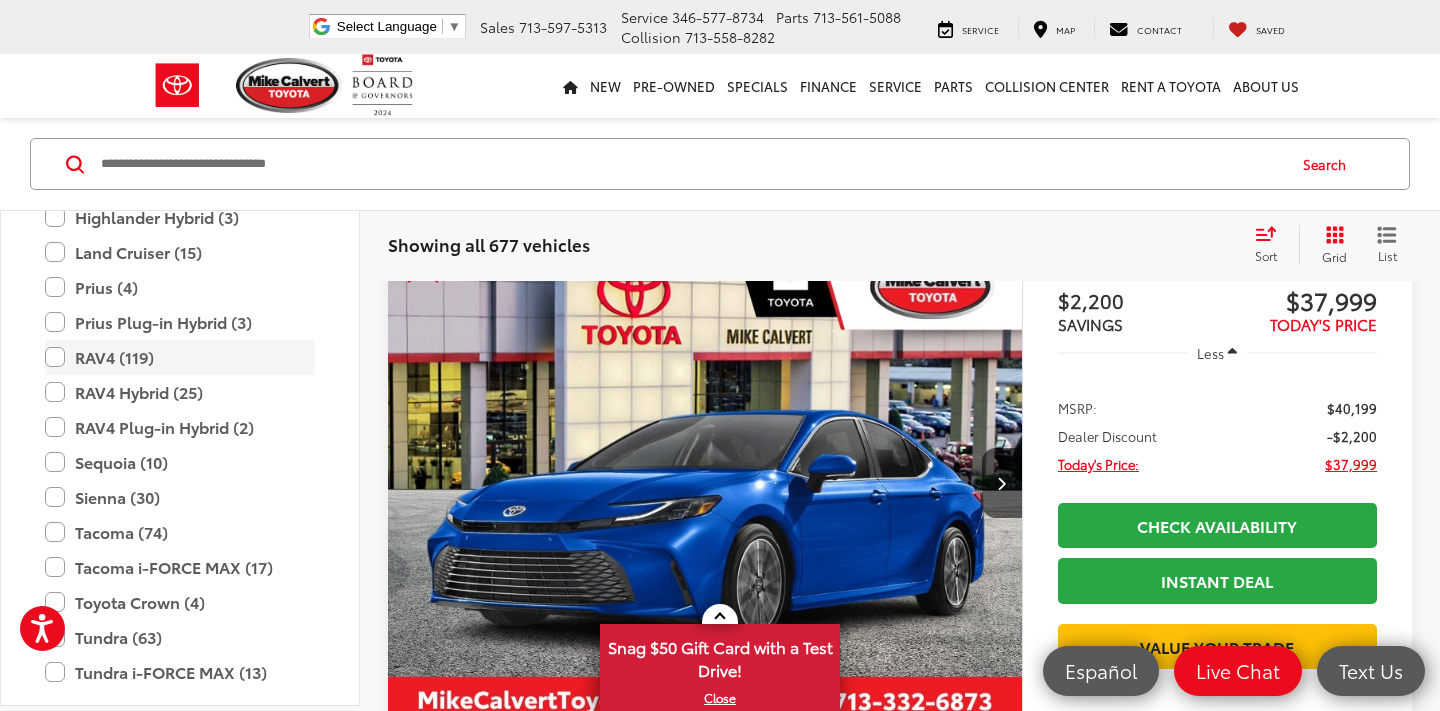 click on "RAV4 (119)" at bounding box center (180, 357) 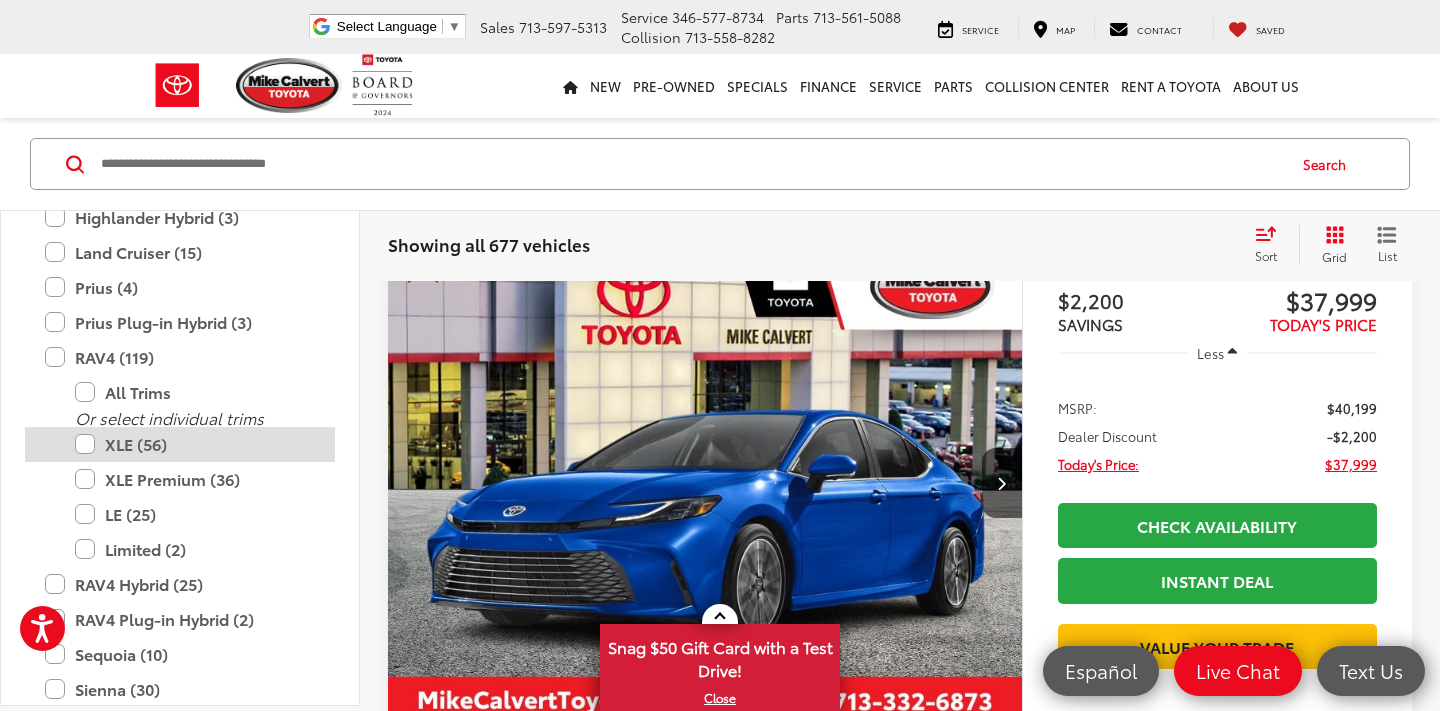click on "XLE (56)" at bounding box center (195, 444) 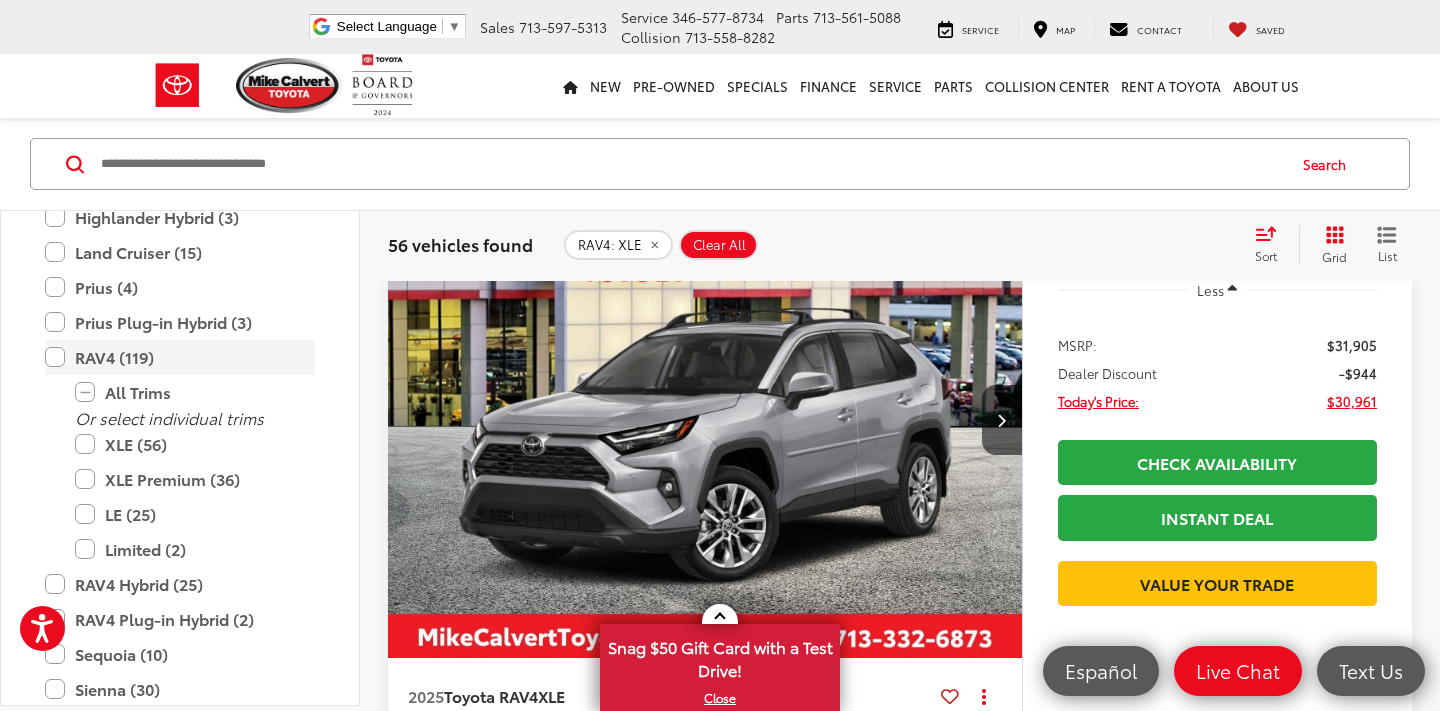 scroll, scrollTop: 1501, scrollLeft: 0, axis: vertical 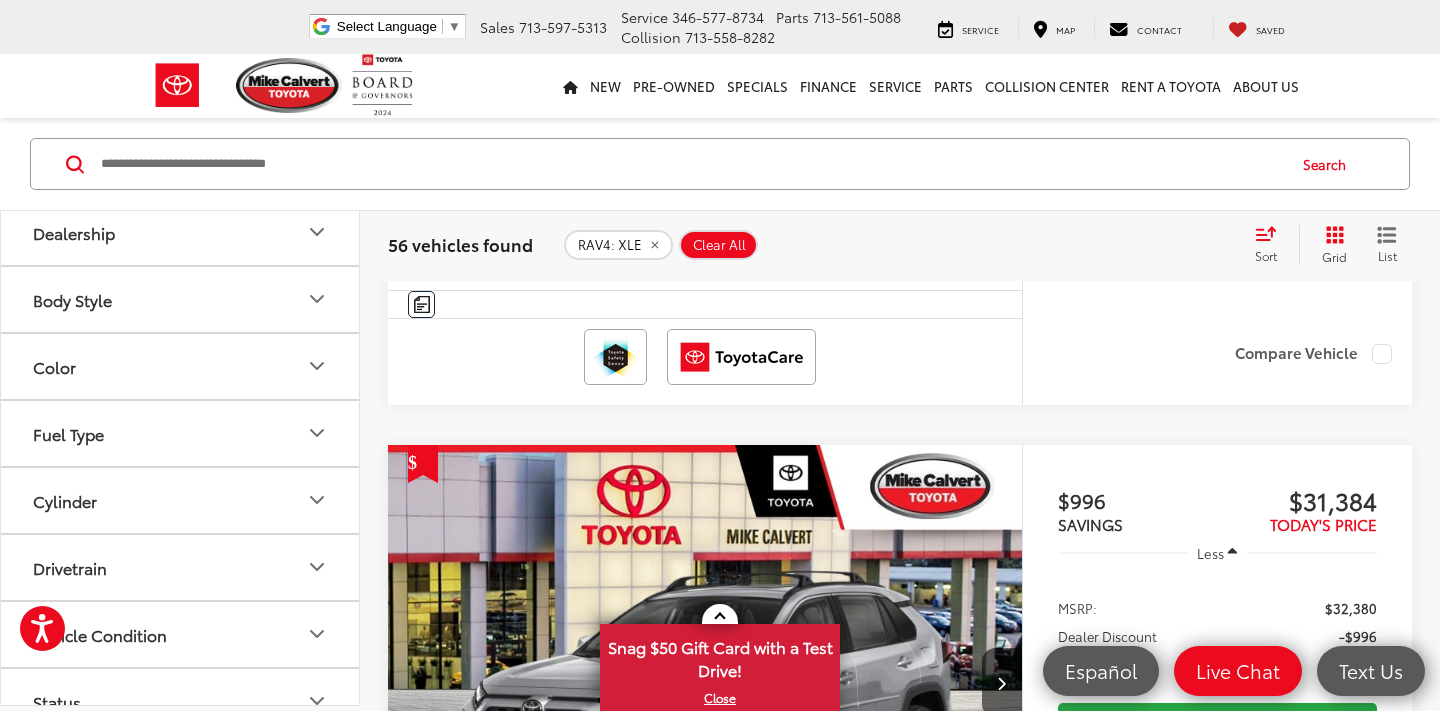 click on "Color" at bounding box center (181, 366) 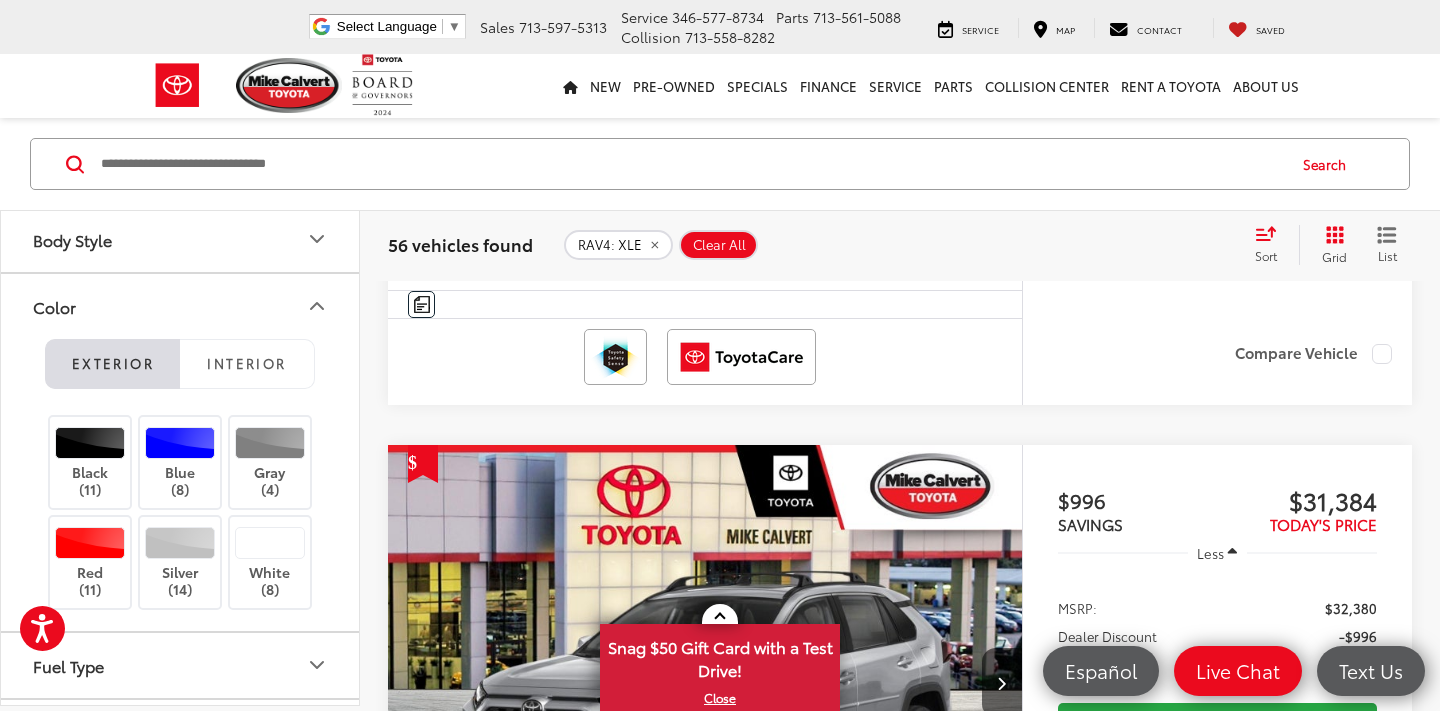 scroll, scrollTop: 1648, scrollLeft: 0, axis: vertical 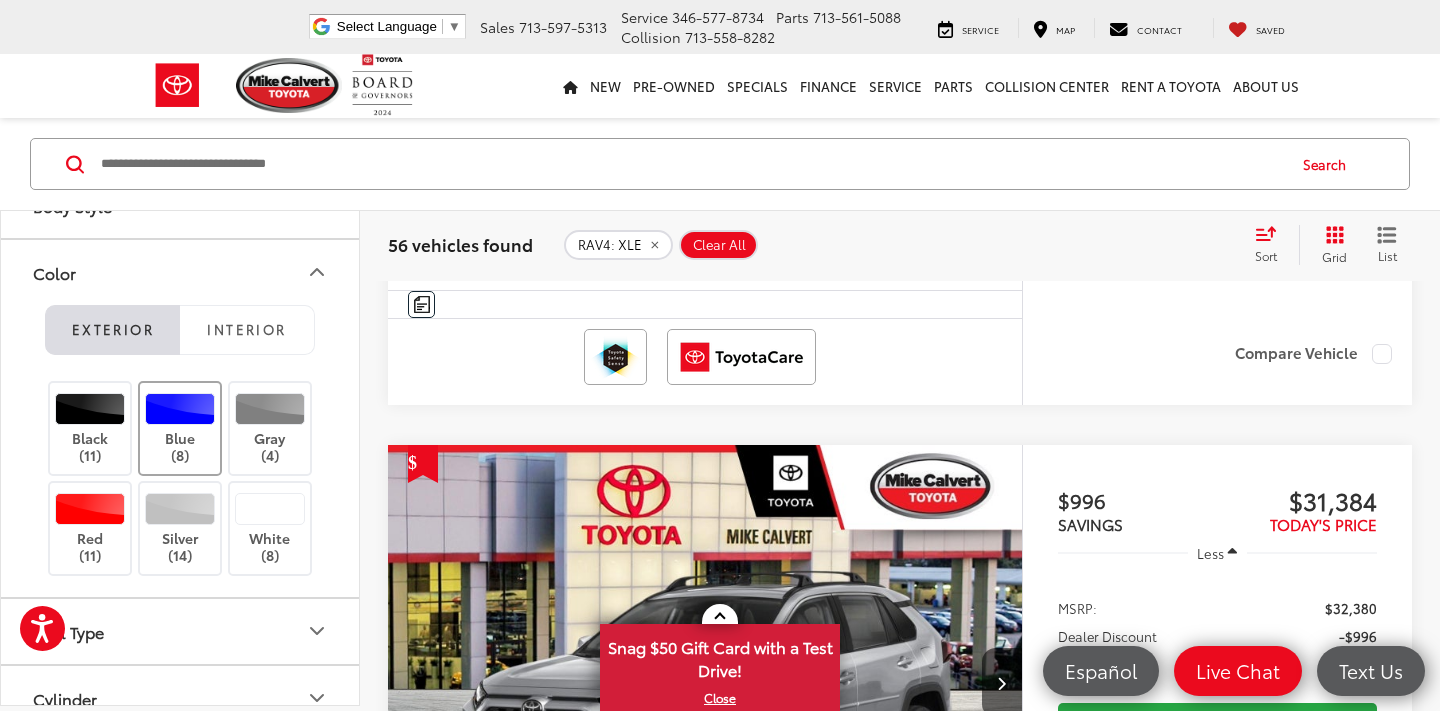 click on "Blue   (8)" at bounding box center (180, 428) 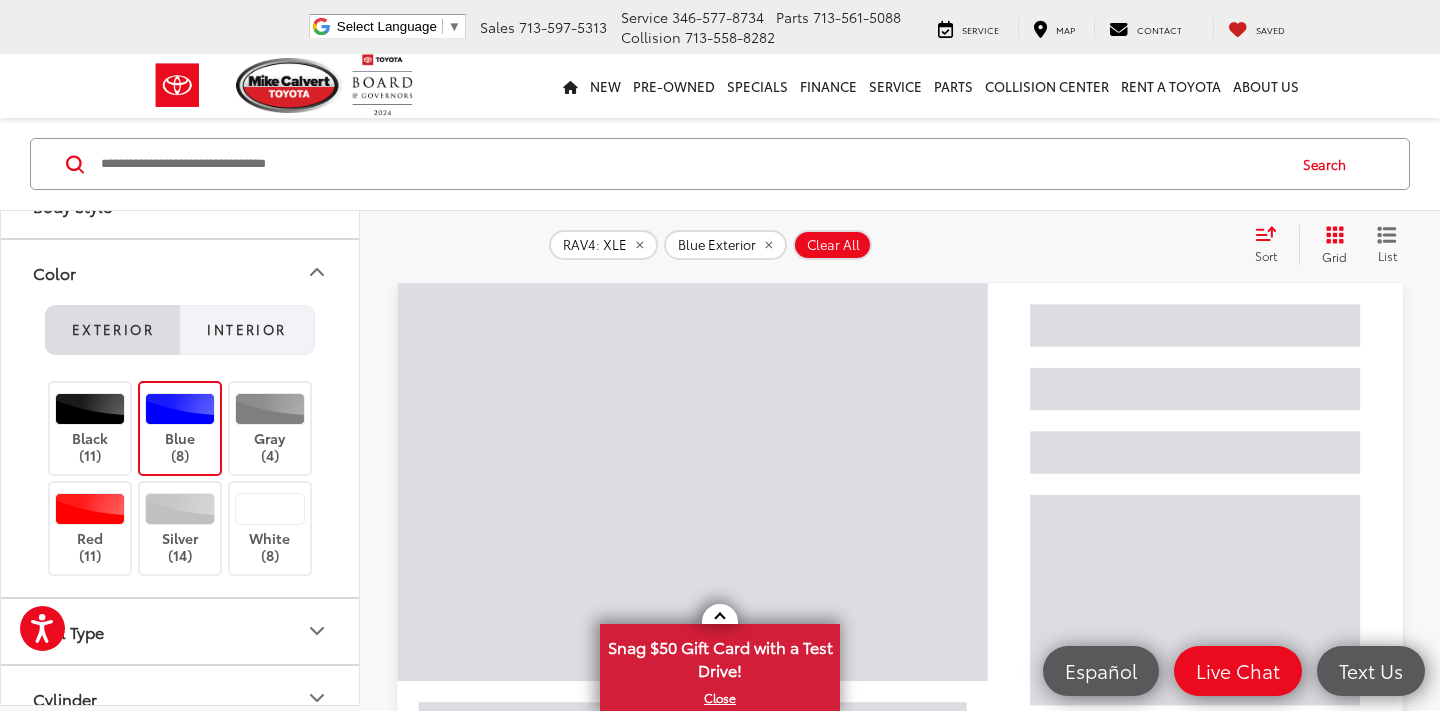 scroll, scrollTop: 126, scrollLeft: 0, axis: vertical 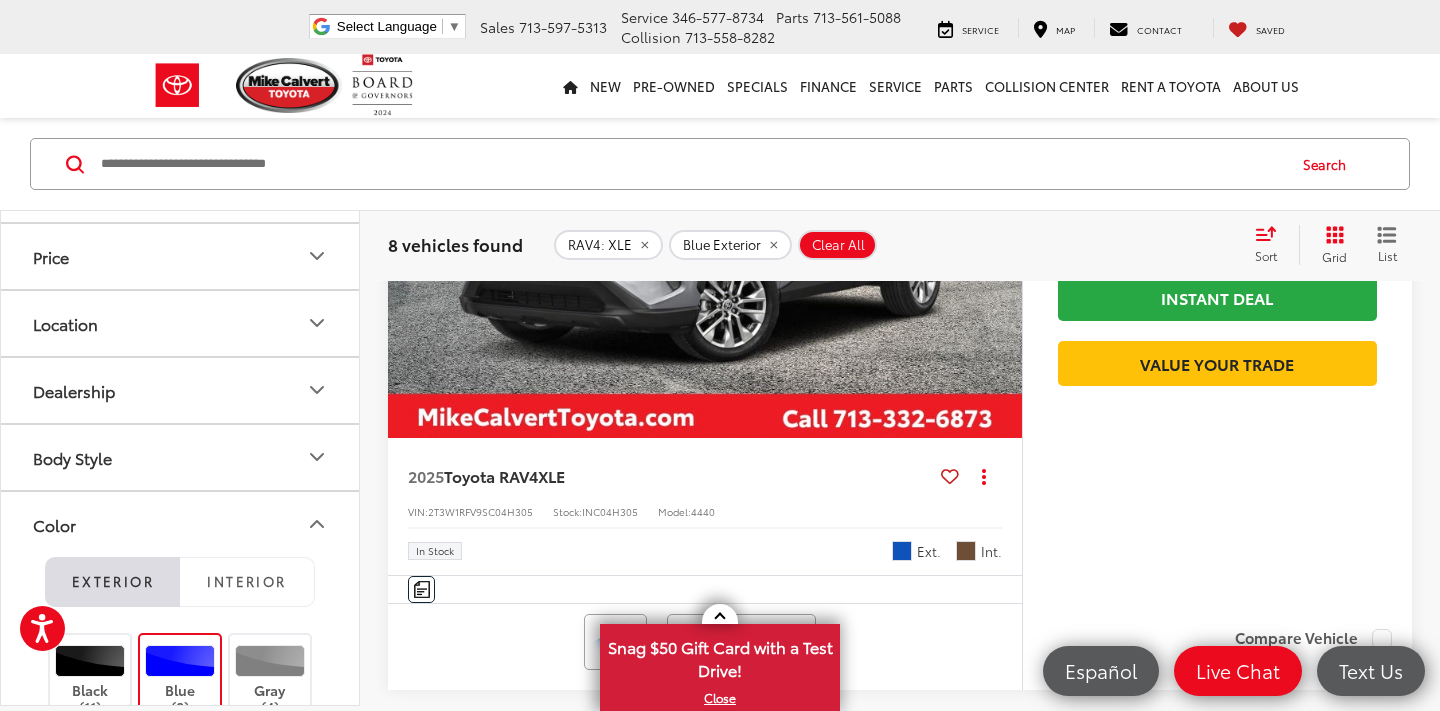 click on "Interior" at bounding box center (247, 582) 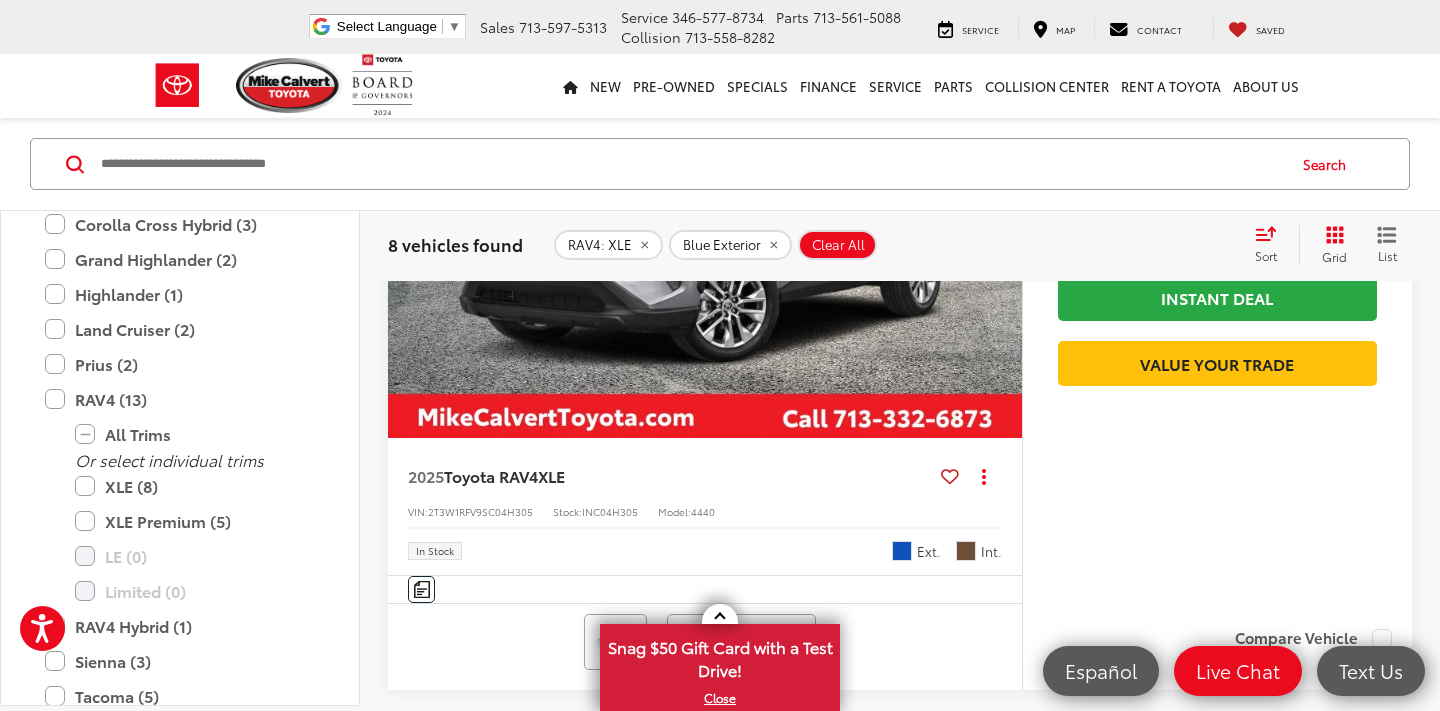 scroll, scrollTop: 372, scrollLeft: 0, axis: vertical 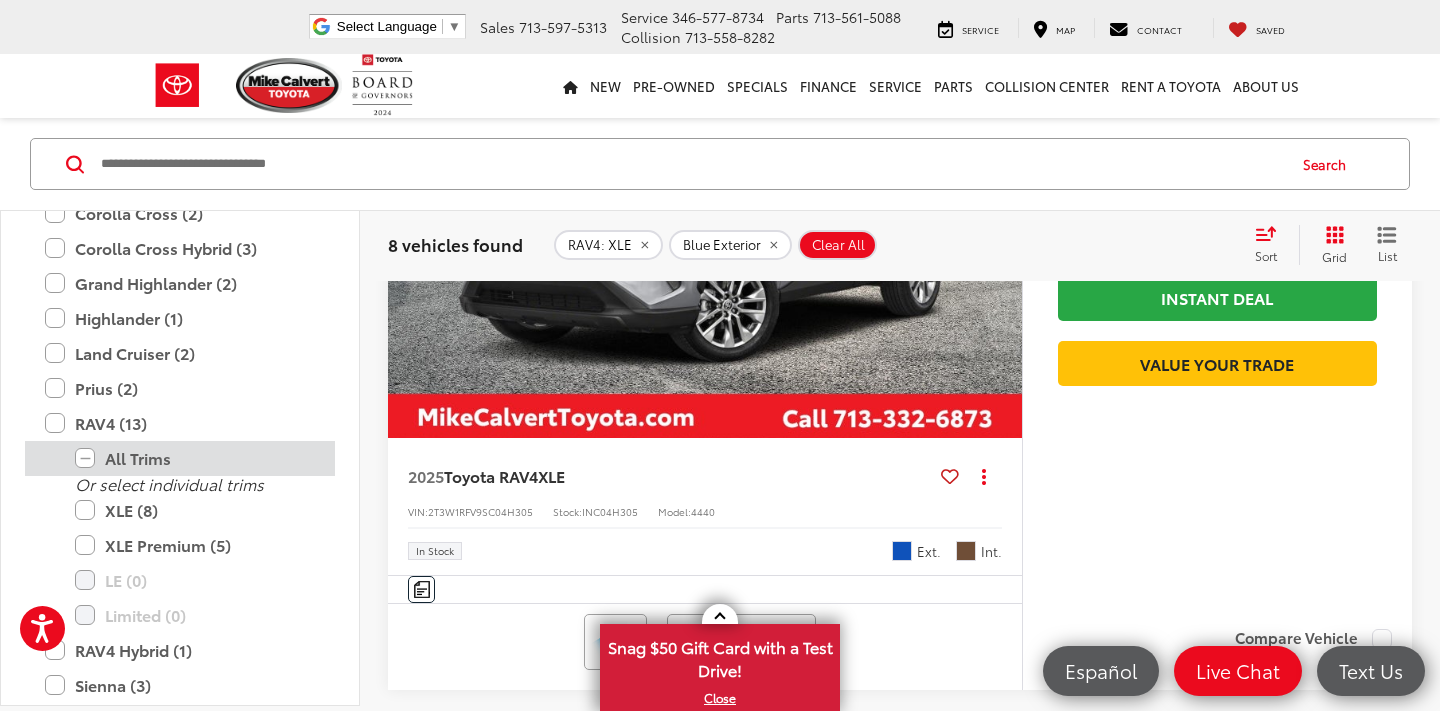 click on "All Trims" at bounding box center (195, 458) 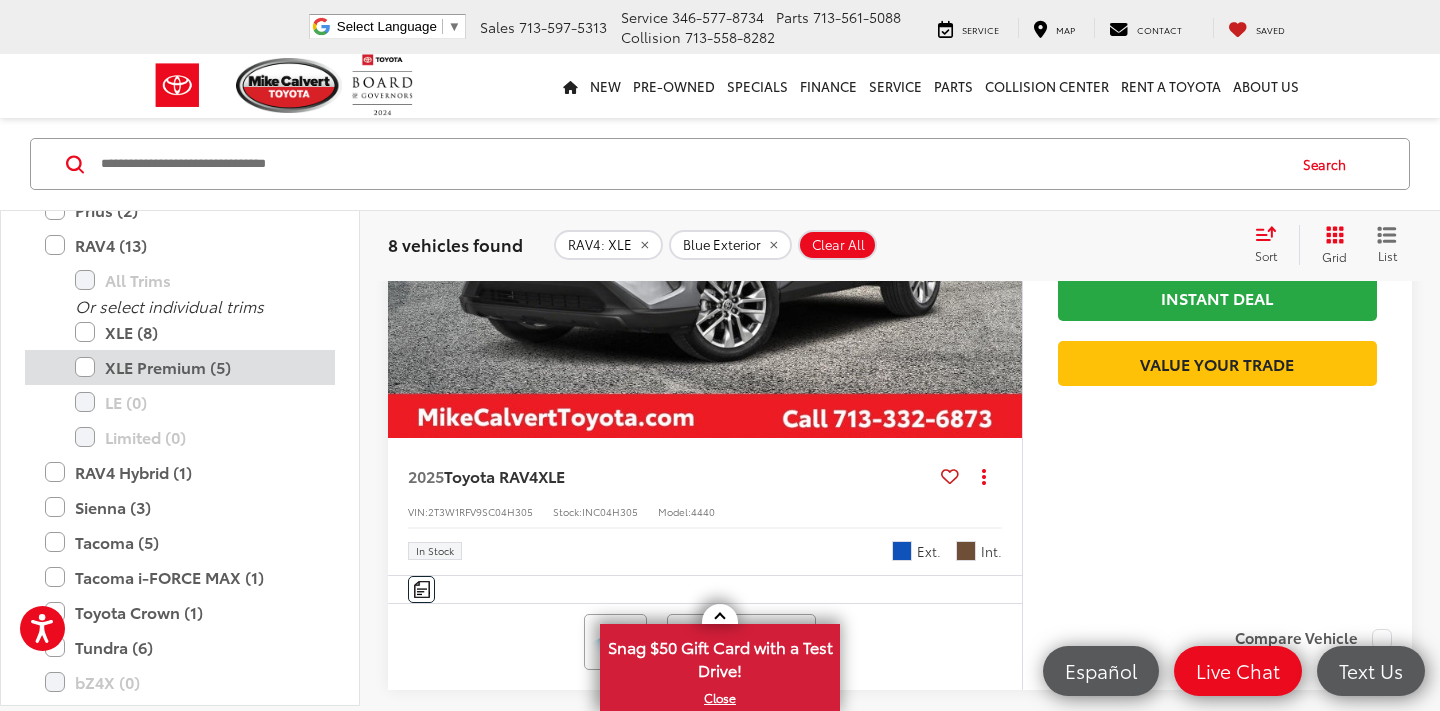 scroll, scrollTop: 565, scrollLeft: 0, axis: vertical 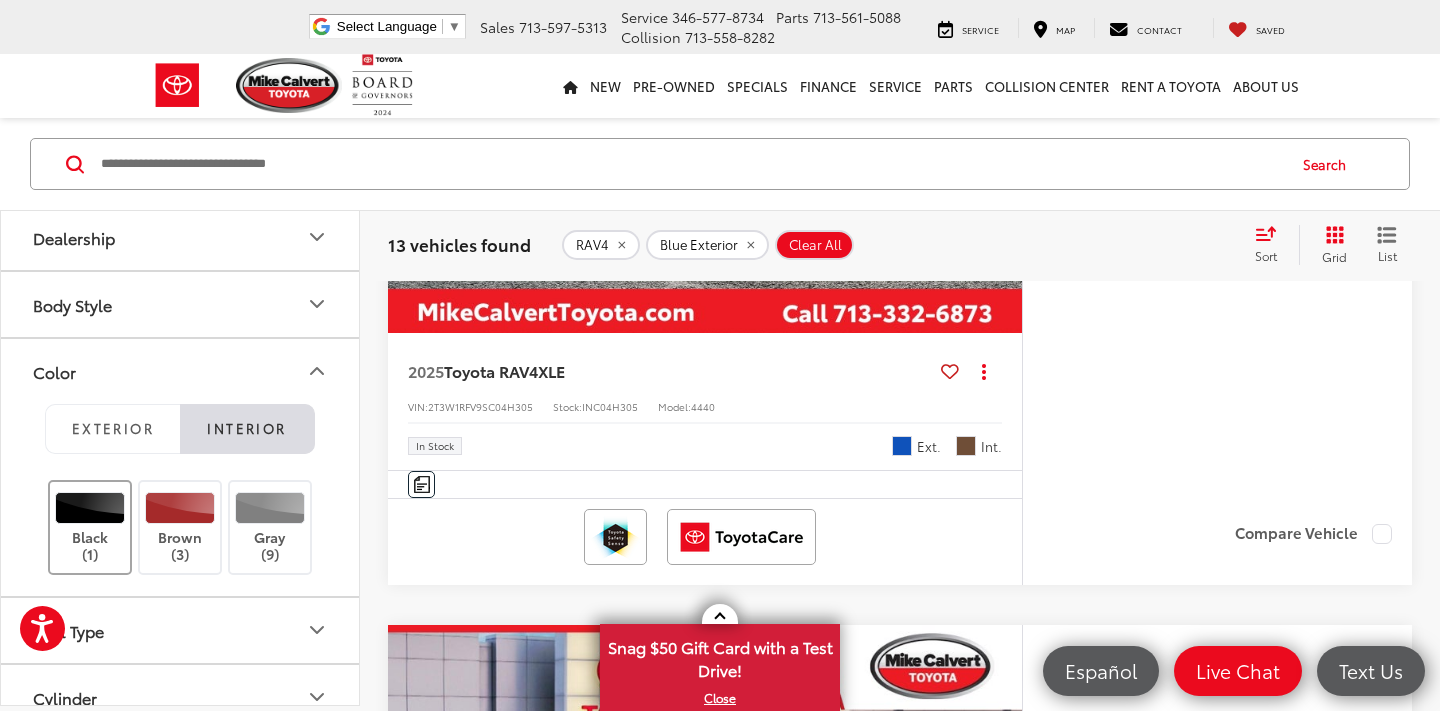 click on "Black   (1)" at bounding box center (90, 527) 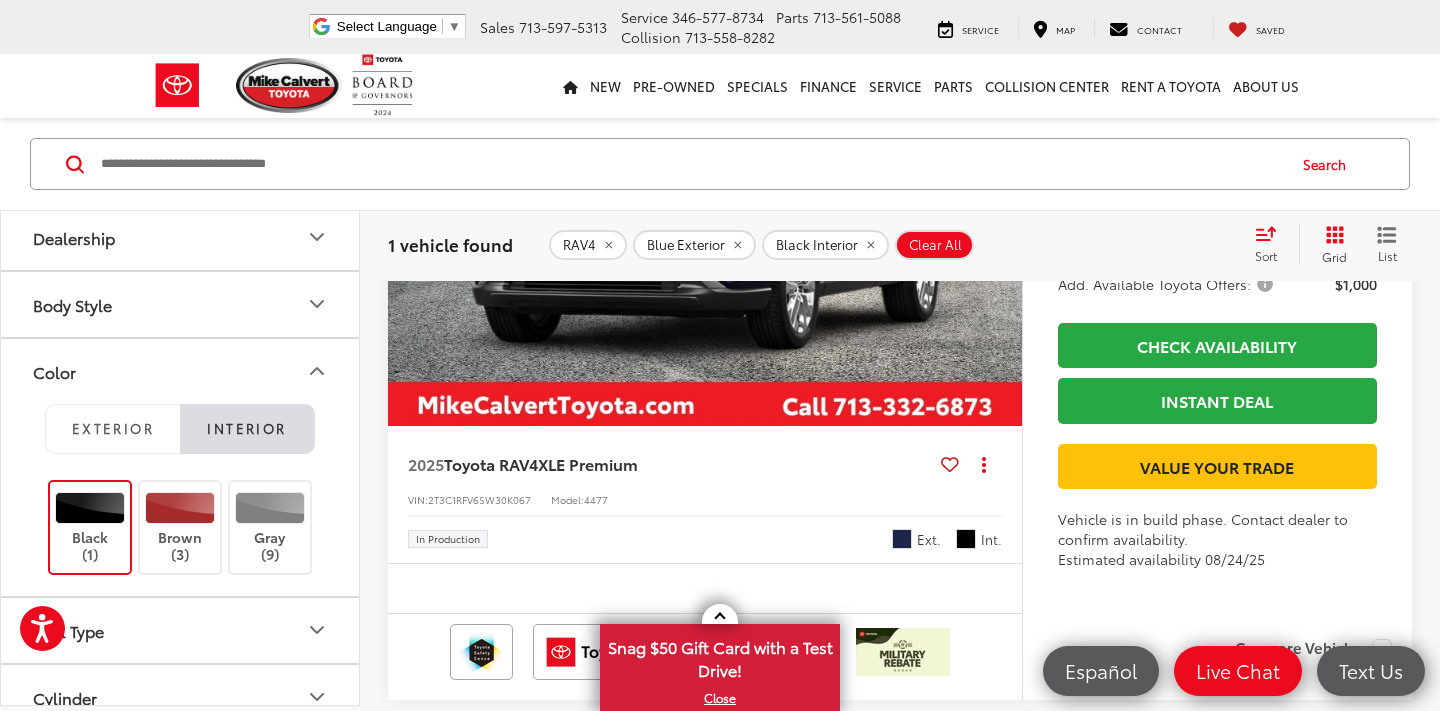 scroll, scrollTop: 462, scrollLeft: 0, axis: vertical 